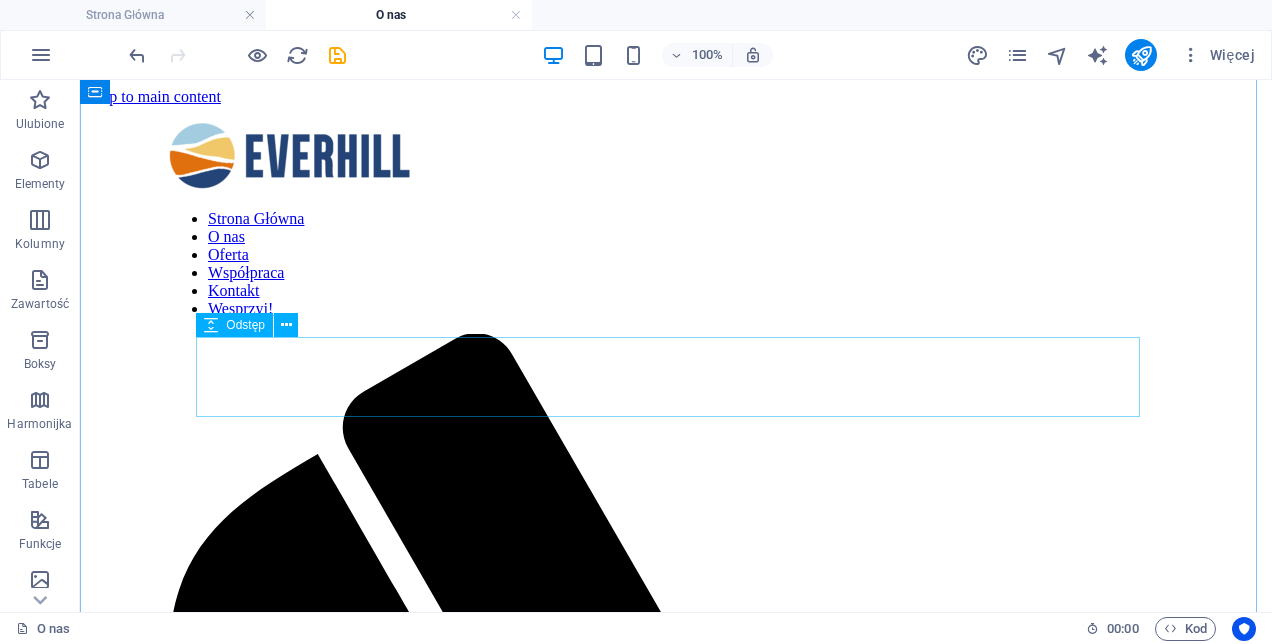 scroll, scrollTop: 0, scrollLeft: 0, axis: both 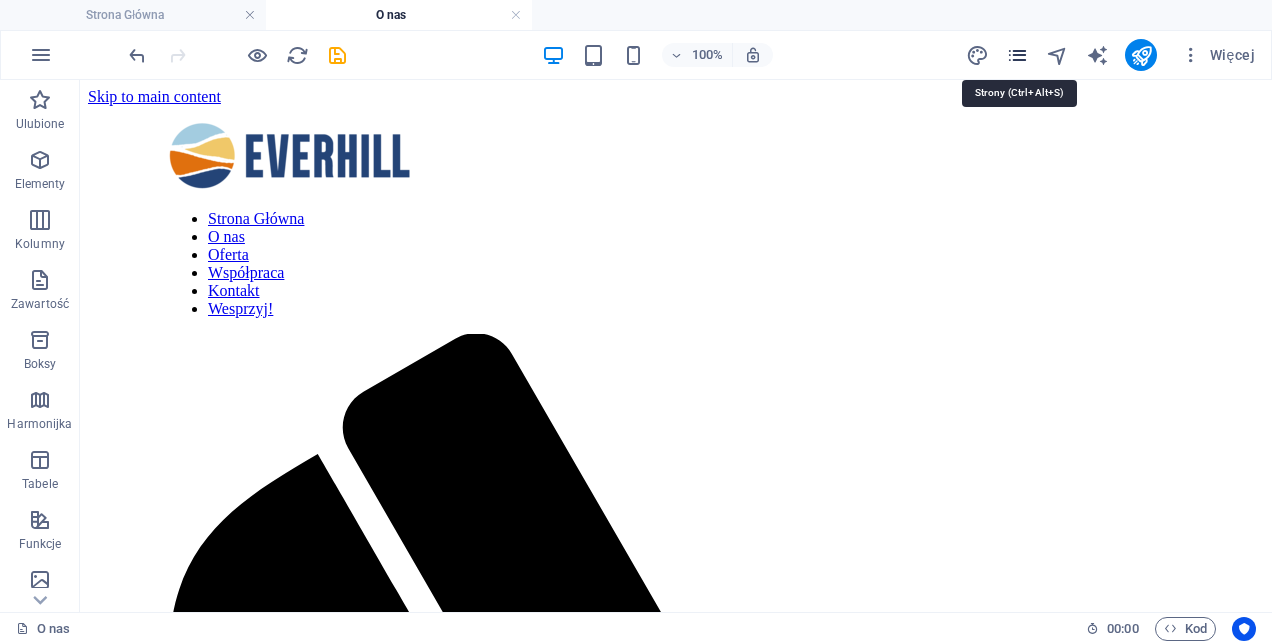 click at bounding box center (1017, 55) 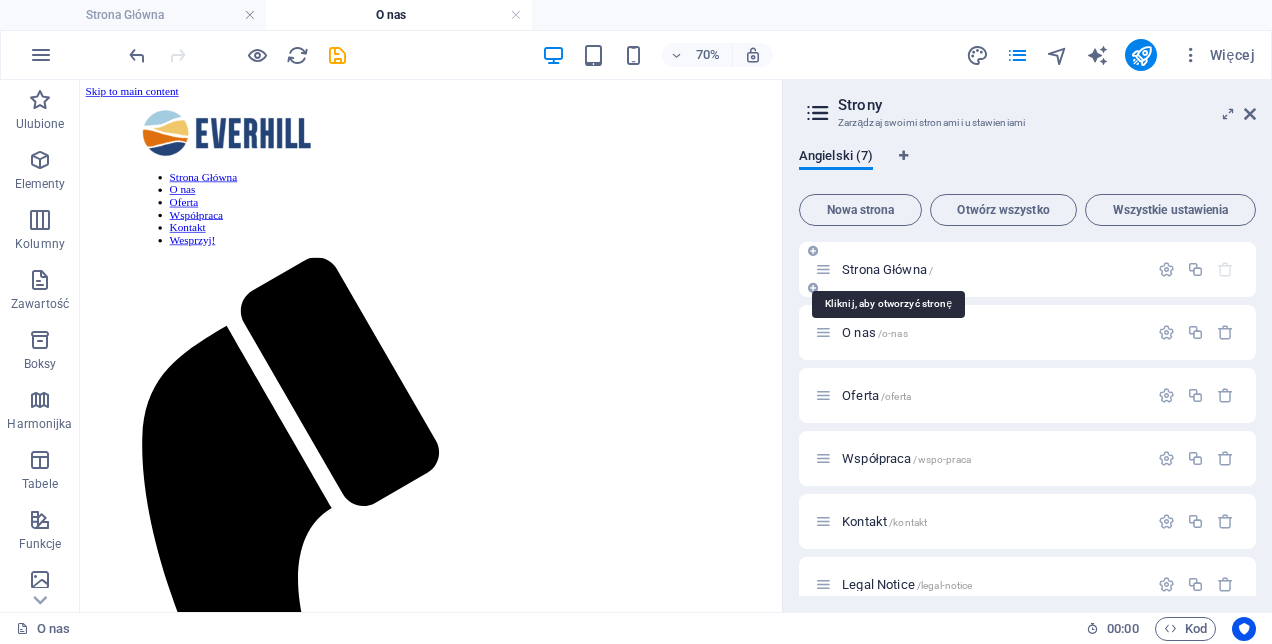 click on "Strona Główna /" at bounding box center (887, 269) 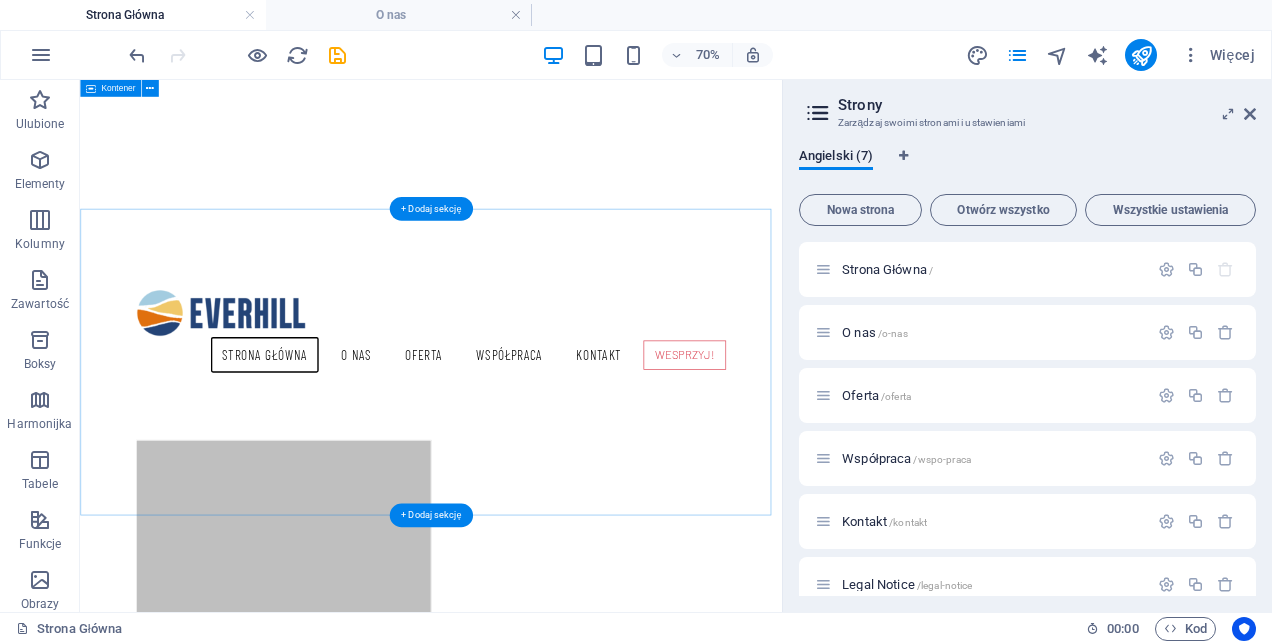 scroll, scrollTop: 481, scrollLeft: 0, axis: vertical 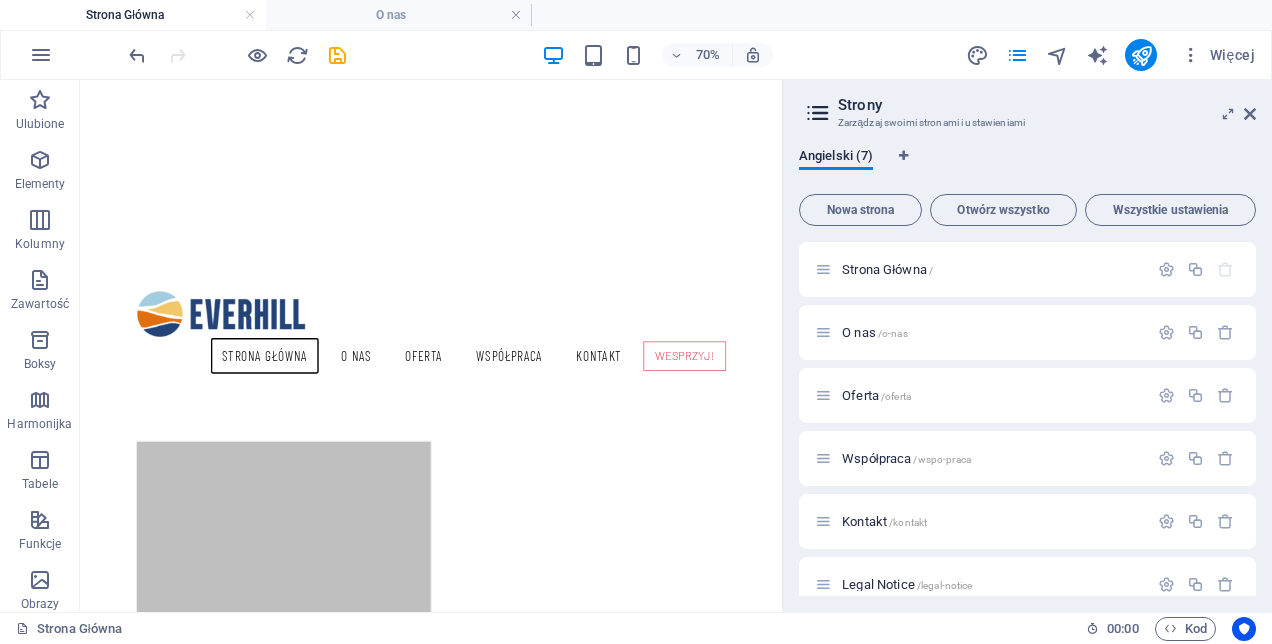 click on "Strony Zarządzaj swoimi stronami i ustawieniami Angielski (7) Nowa strona Otwórz wszystko Wszystkie ustawienia Strona Główna / O nas /o-nas Oferta /oferta Współpraca /wspo-praca Kontakt /kontakt Legal Notice /legal-notice Polityka prywatności /polityka-prywatnosci" at bounding box center (1027, 346) 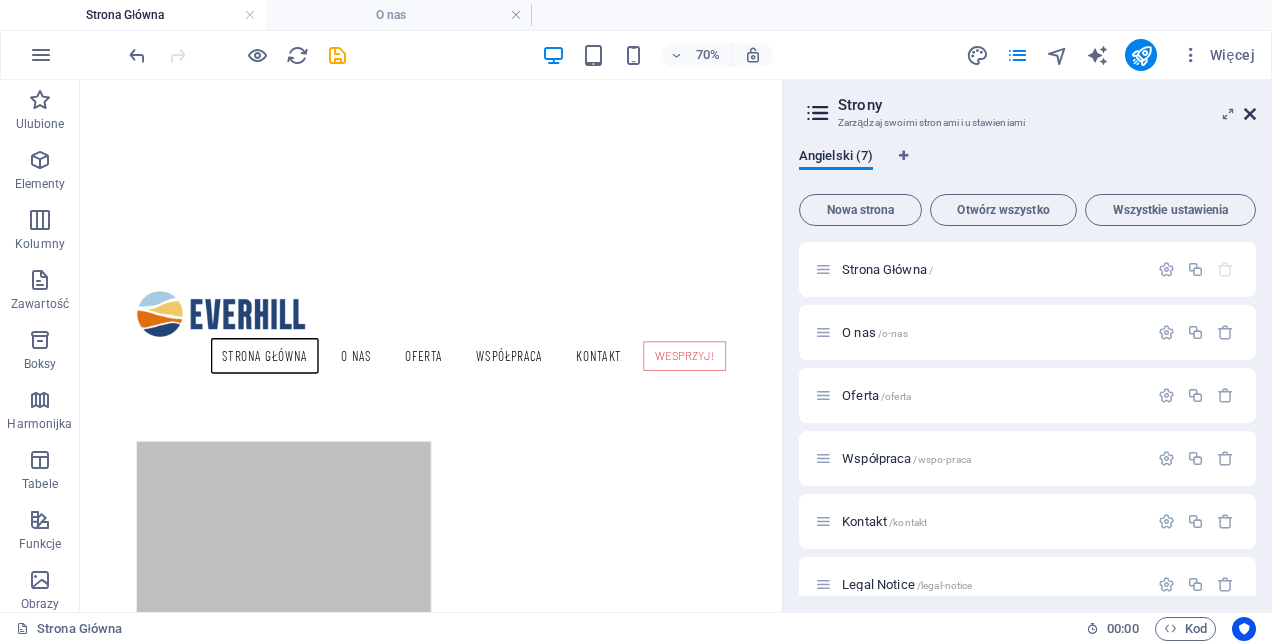 click at bounding box center [1250, 114] 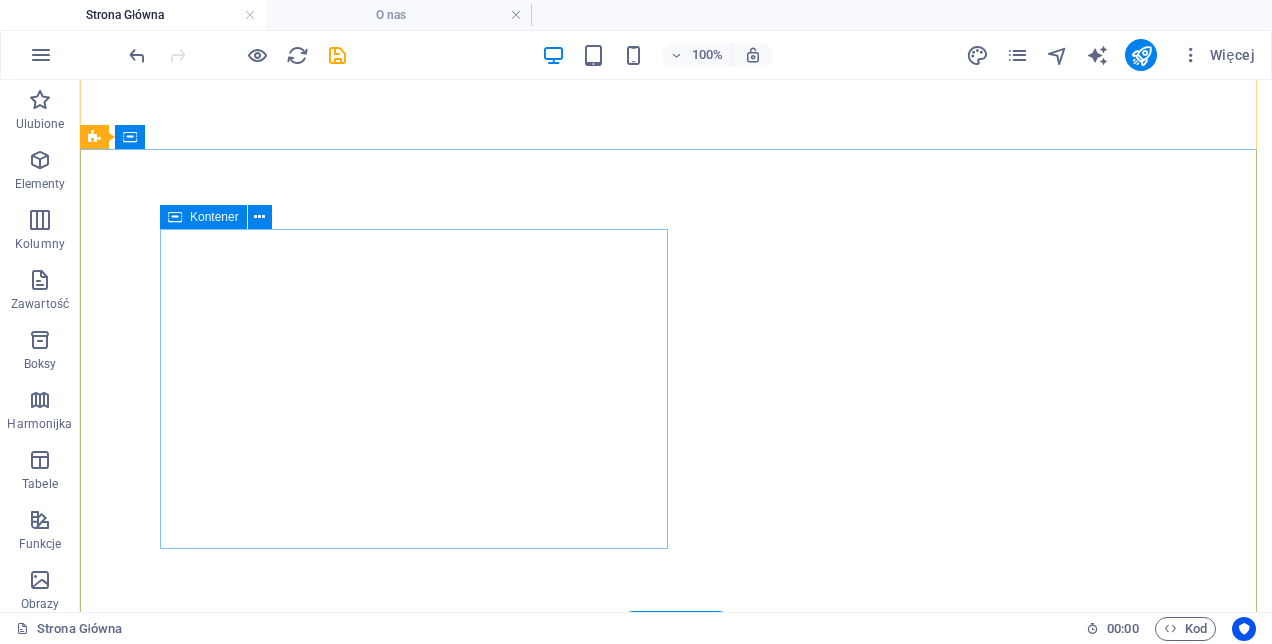scroll, scrollTop: 0, scrollLeft: 0, axis: both 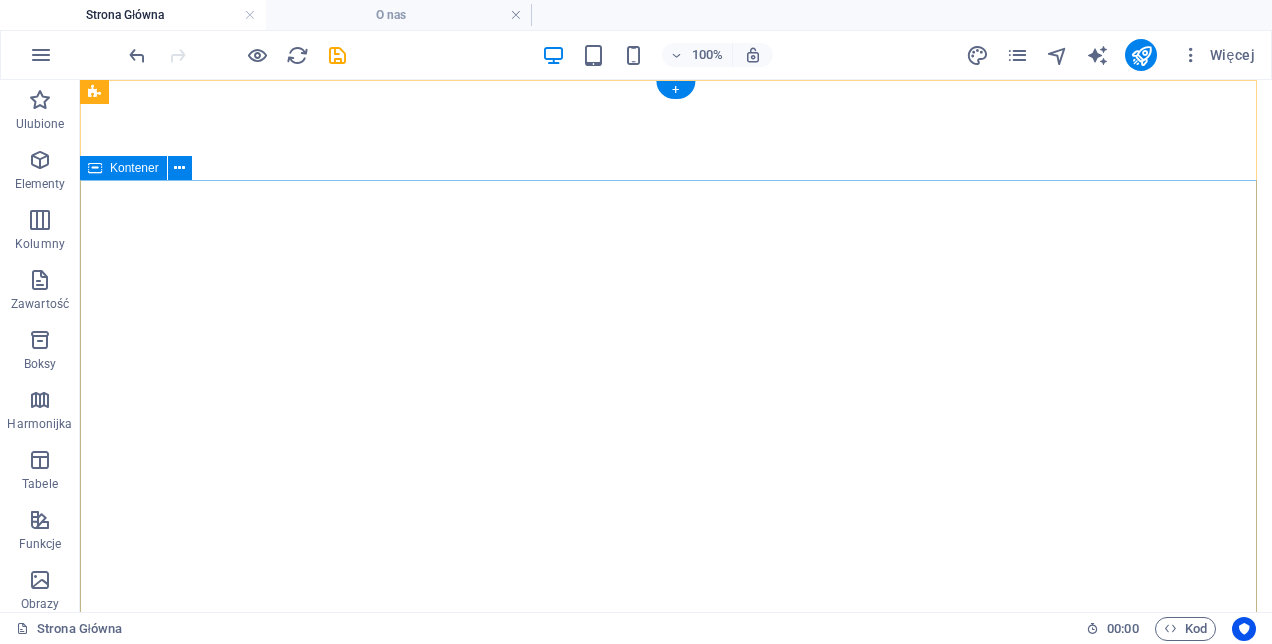 click on "TO CZUJEMY! LUDZIE. ZDROWIE. EDUKACJA. KULTURA. EVERHILL. INSPIRUJEMY. DZIAŁAMY. WSPIERAMY. ŁĄCZYMY OBSZARY I GENERACJE." at bounding box center (676, 1026) 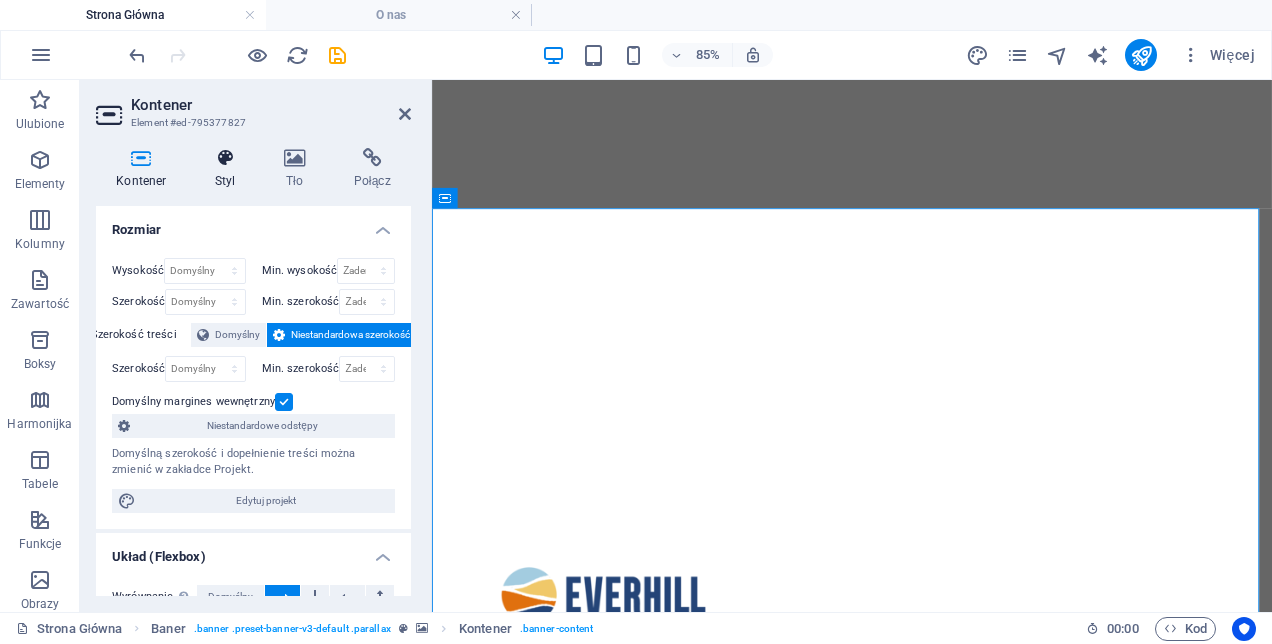 click at bounding box center [225, 158] 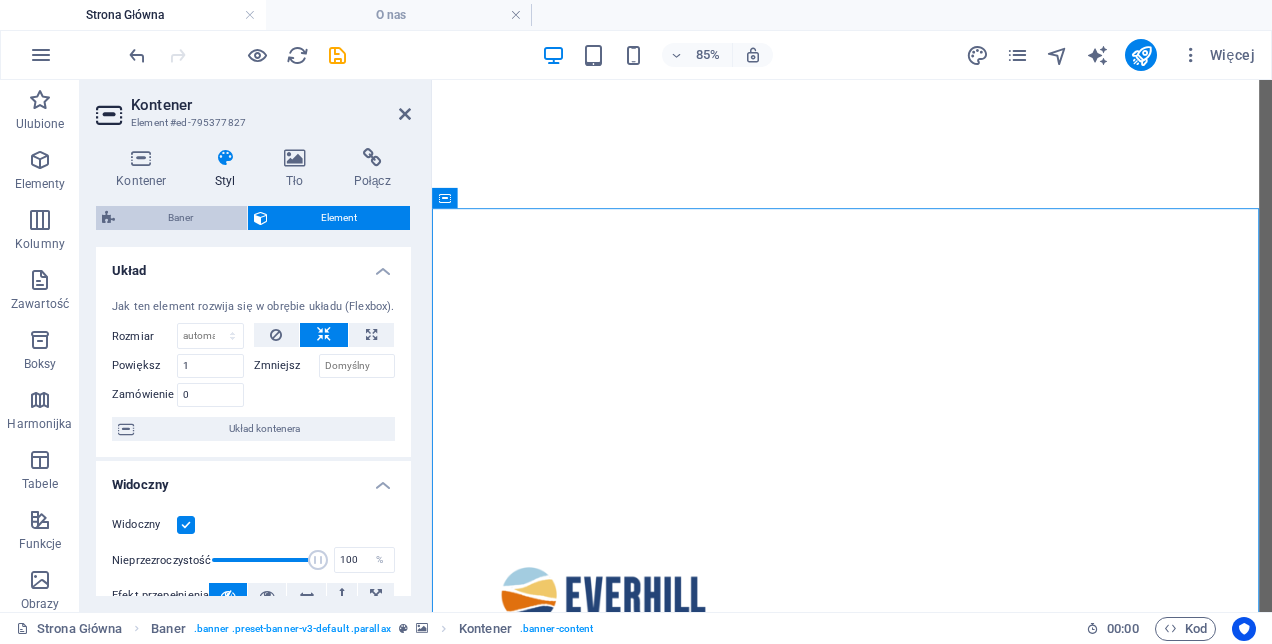 click on "Baner" at bounding box center (181, 218) 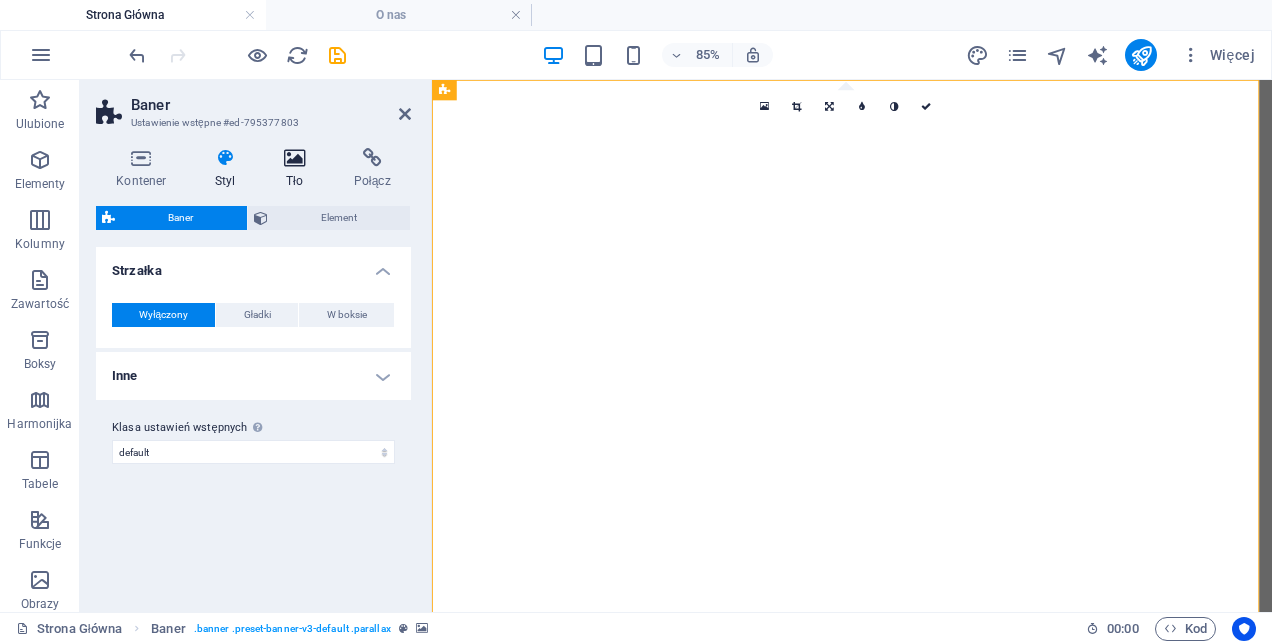 click at bounding box center (295, 158) 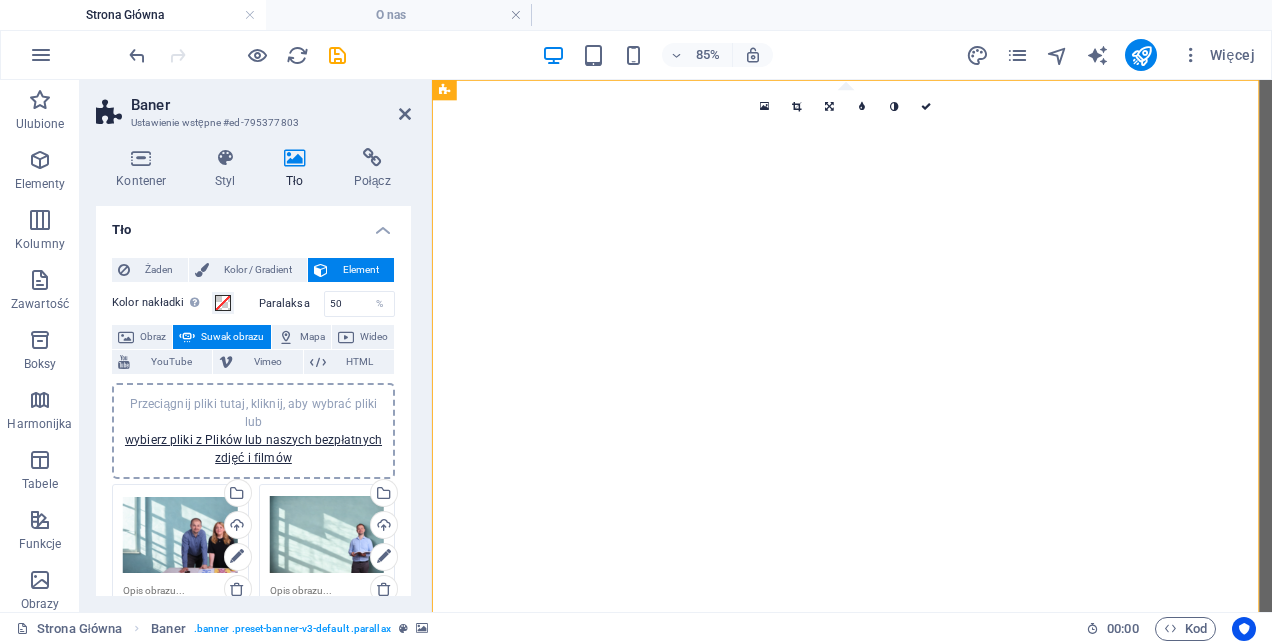 scroll, scrollTop: 200, scrollLeft: 0, axis: vertical 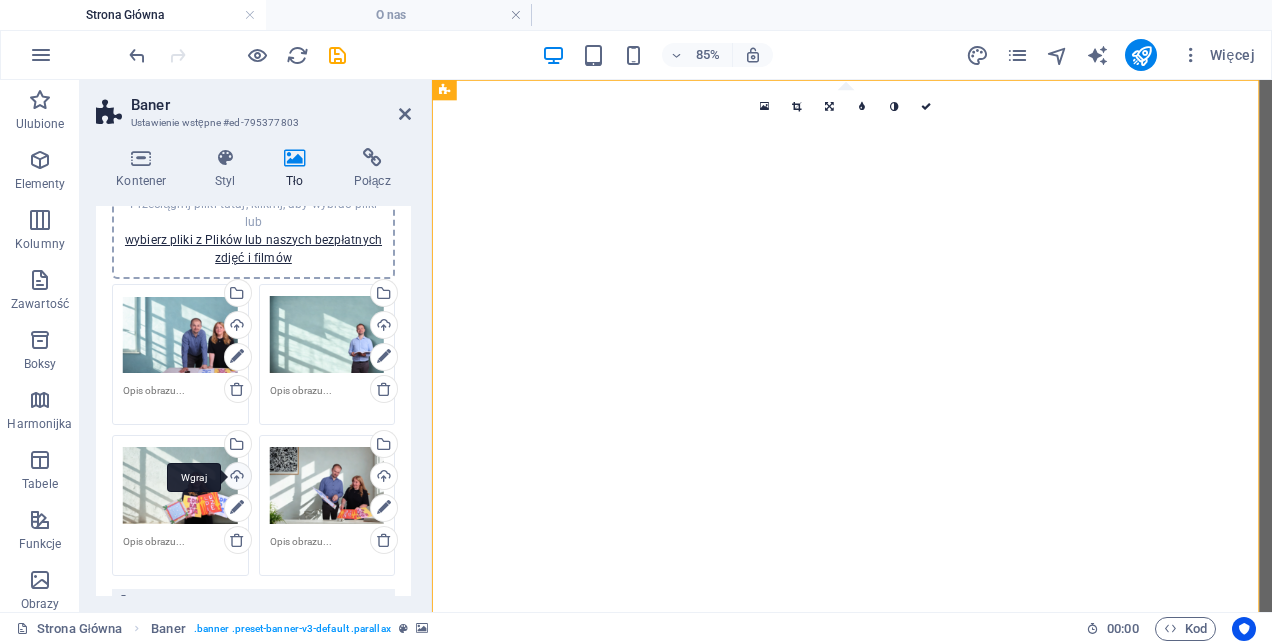 click on "Wgraj" at bounding box center (236, 478) 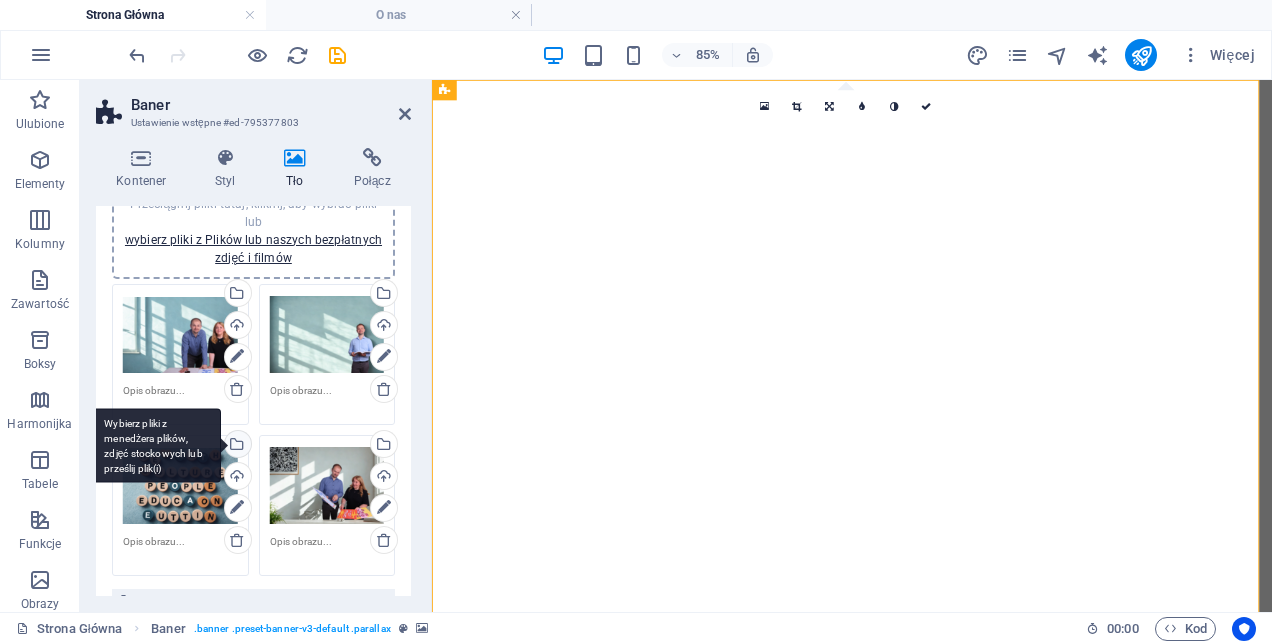 click on "Wybierz pliki z menedżera plików, zdjęć stockowych lub prześlij plik(i)" at bounding box center (156, 445) 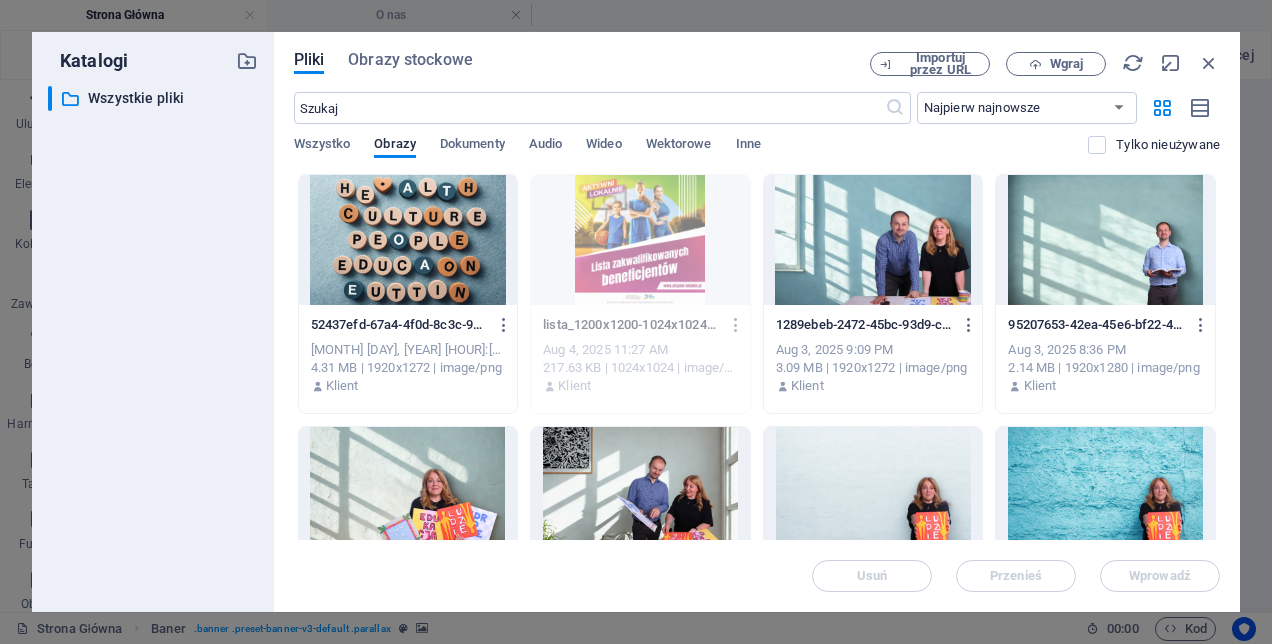 click at bounding box center [408, 240] 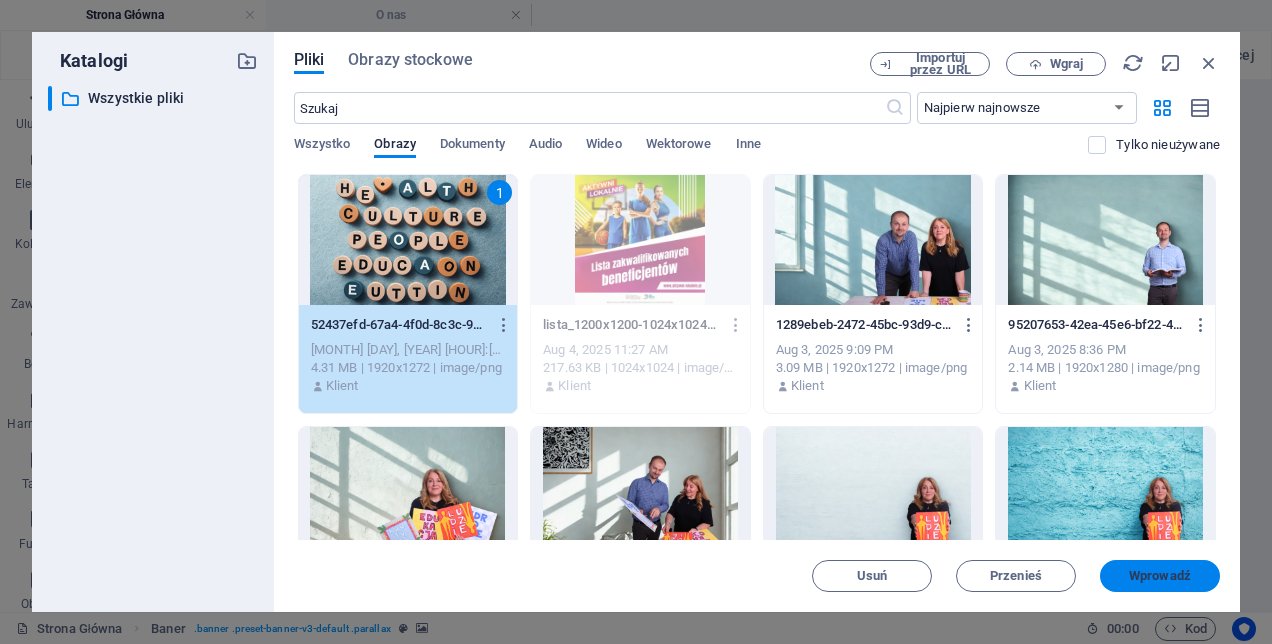 click on "Wprowadź" at bounding box center (1160, 576) 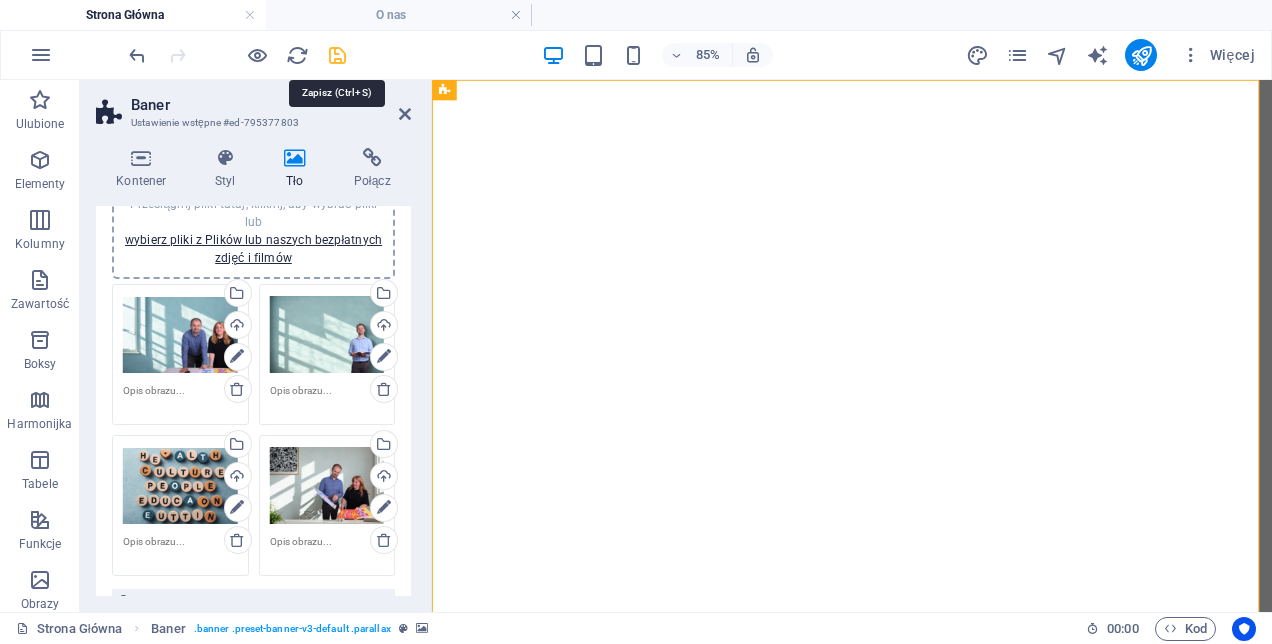 click at bounding box center (337, 55) 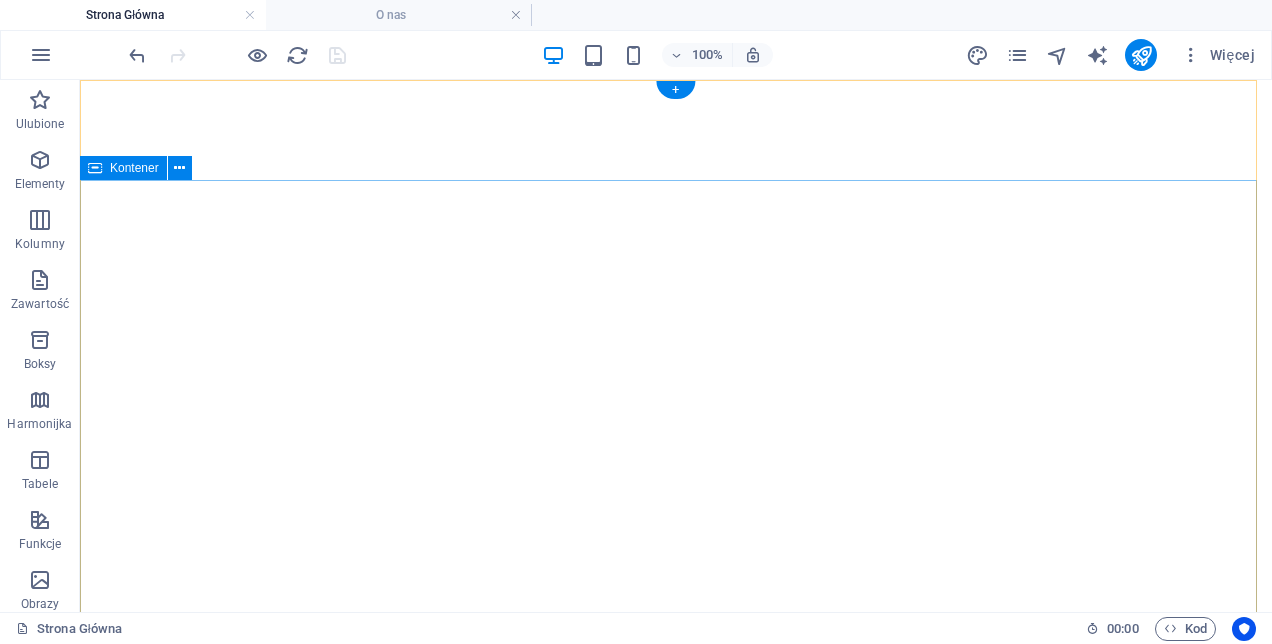 click on "TO CZUJEMY! LUDZIE. ZDROWIE. EDUKACJA. KULTURA. EVERHILL. INSPIRUJEMY. DZIAŁAMY. WSPIERAMY. ŁĄCZYMY OBSZARY I GENERACJE." at bounding box center [676, 1026] 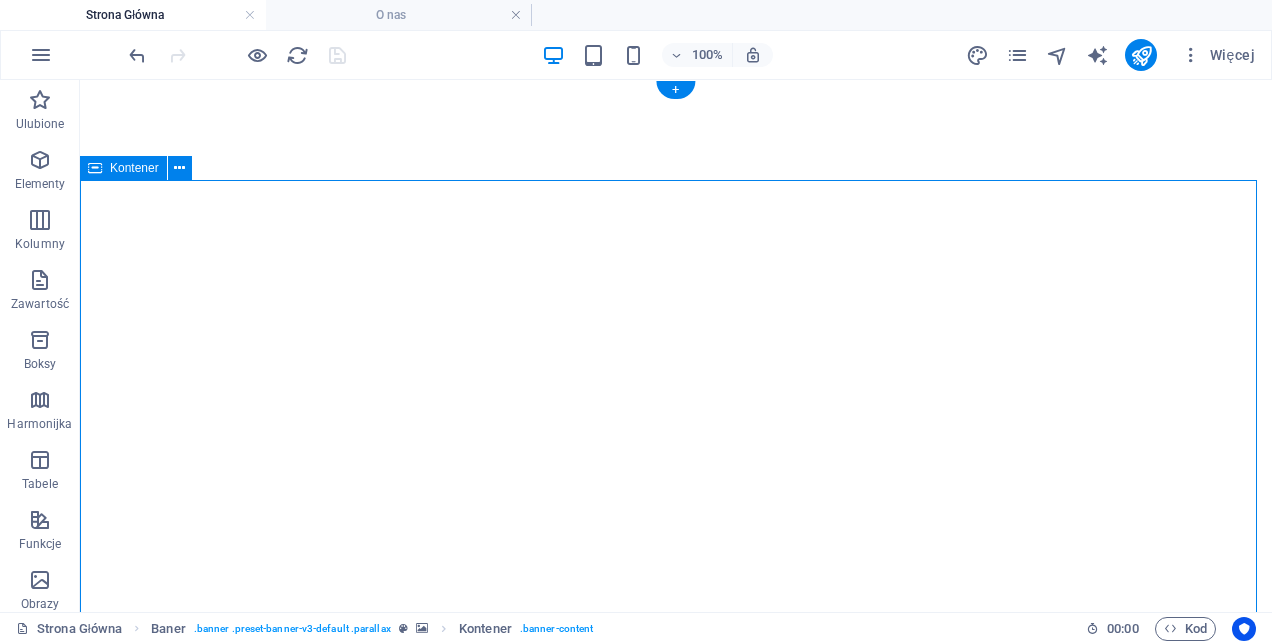 click on "TO CZUJEMY! LUDZIE. ZDROWIE. EDUKACJA. KULTURA. EVERHILL. INSPIRUJEMY. DZIAŁAMY. WSPIERAMY. ŁĄCZYMY OBSZARY I GENERACJE." at bounding box center [676, 1026] 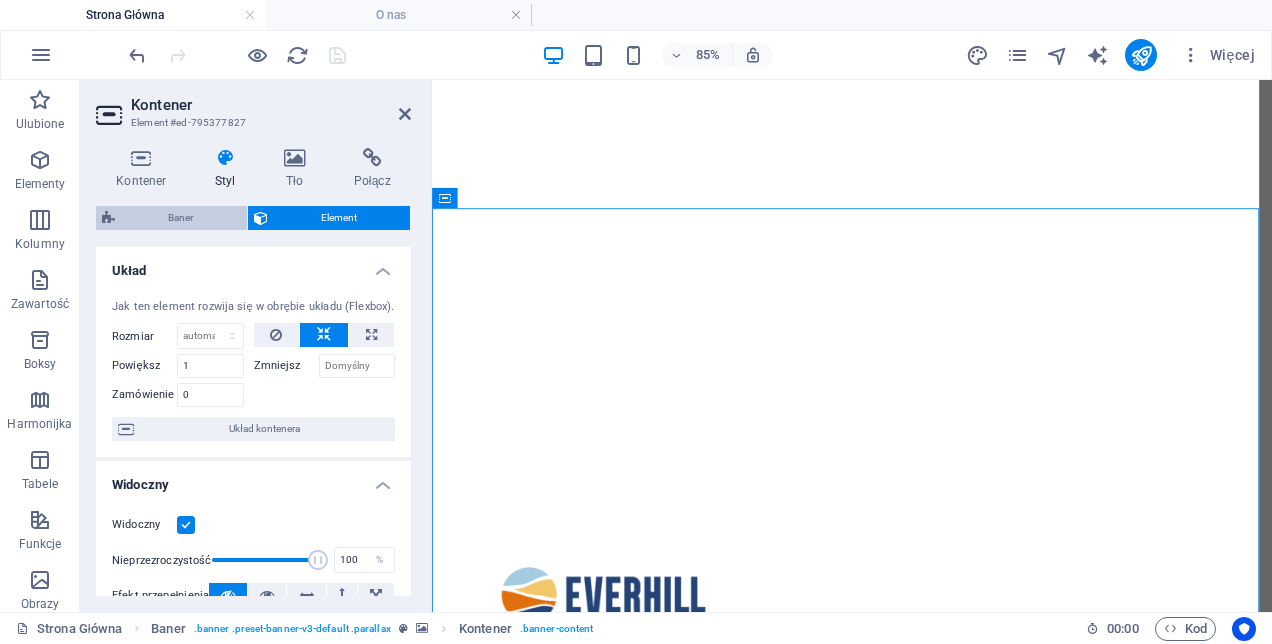 click on "Baner" at bounding box center (181, 218) 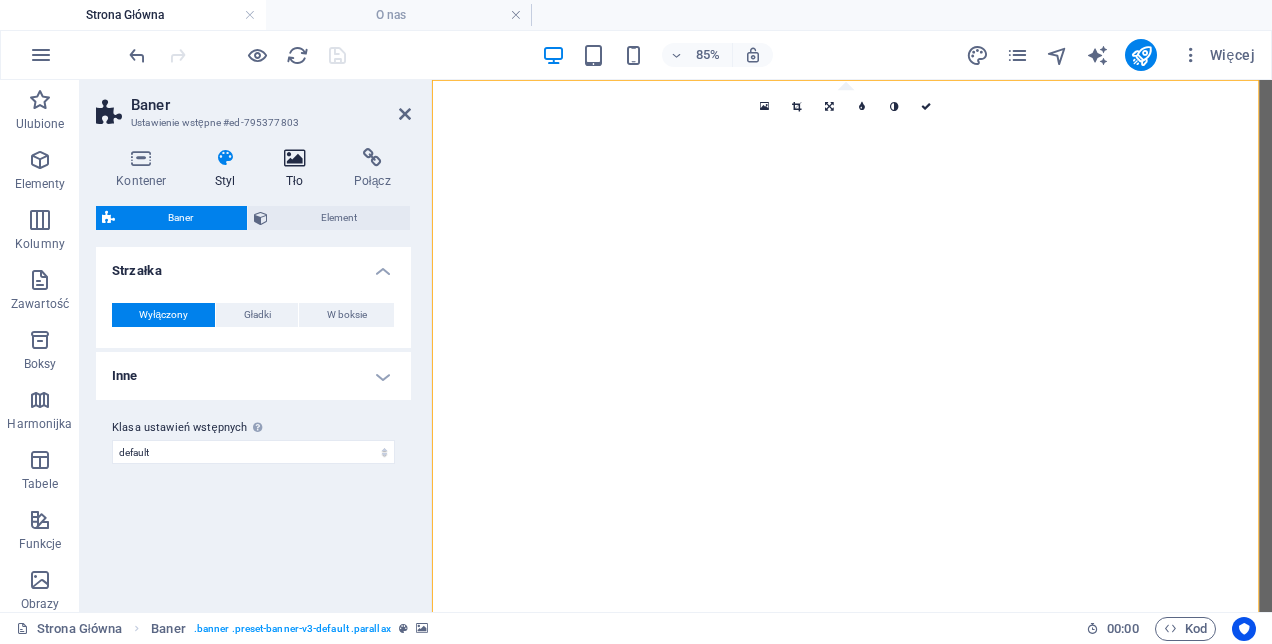 click at bounding box center [295, 158] 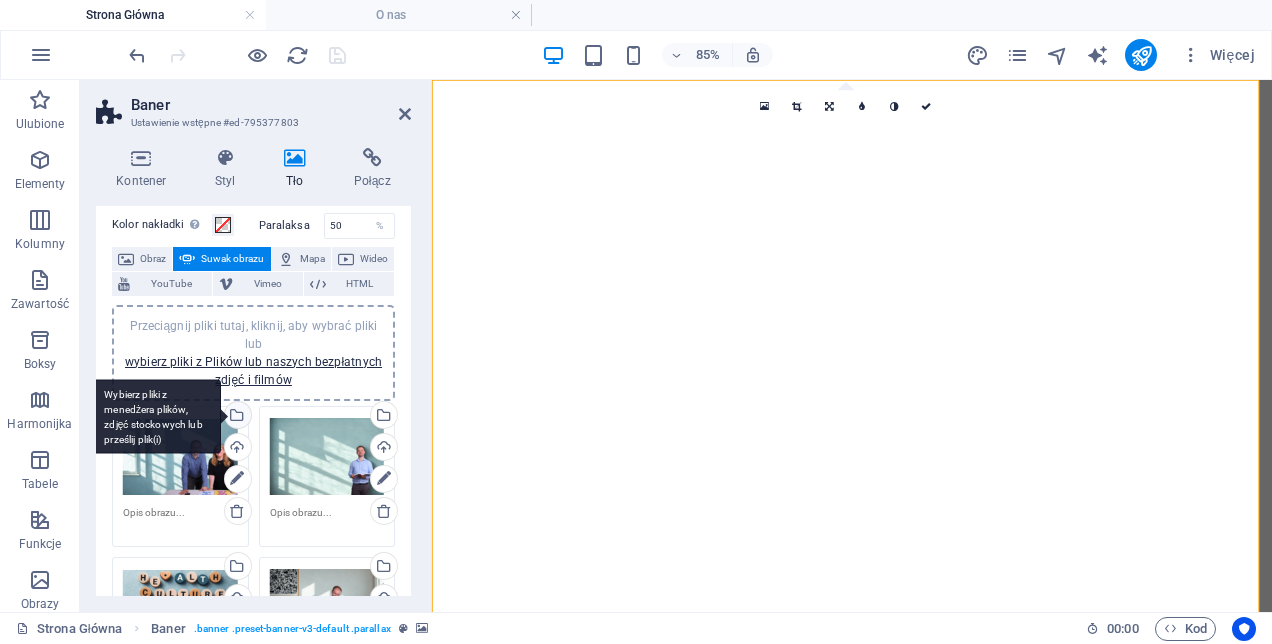 scroll, scrollTop: 200, scrollLeft: 0, axis: vertical 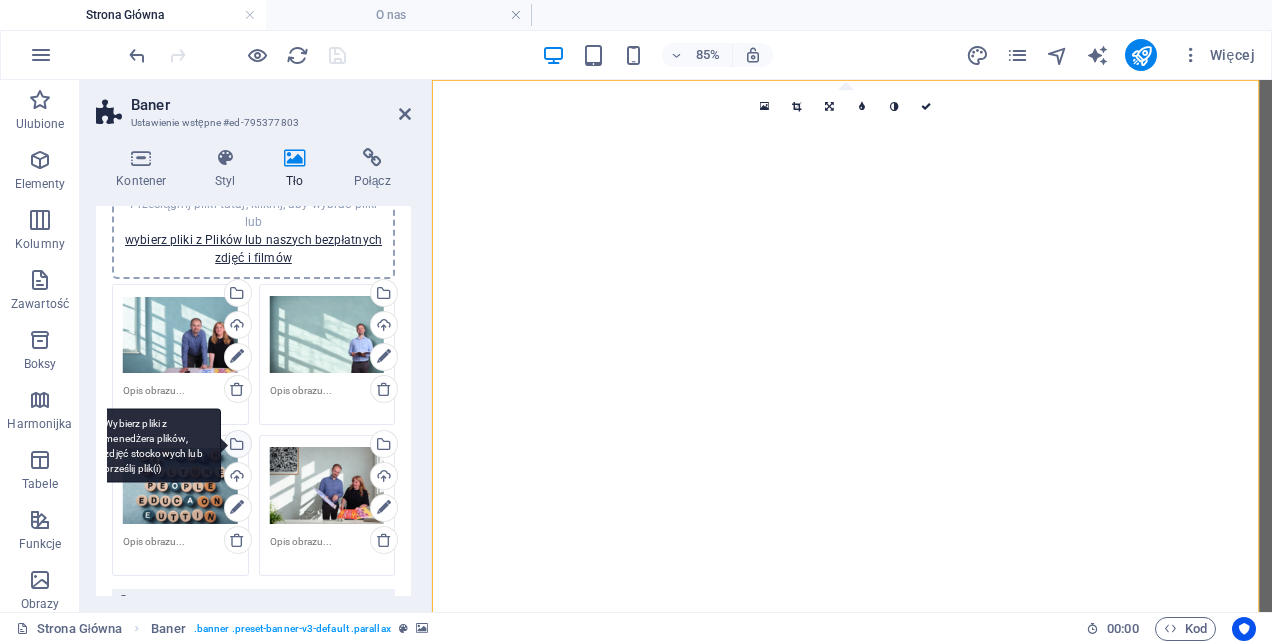 click on "Wybierz pliki z menedżera plików, zdjęć stockowych lub prześlij plik(i)" at bounding box center (156, 445) 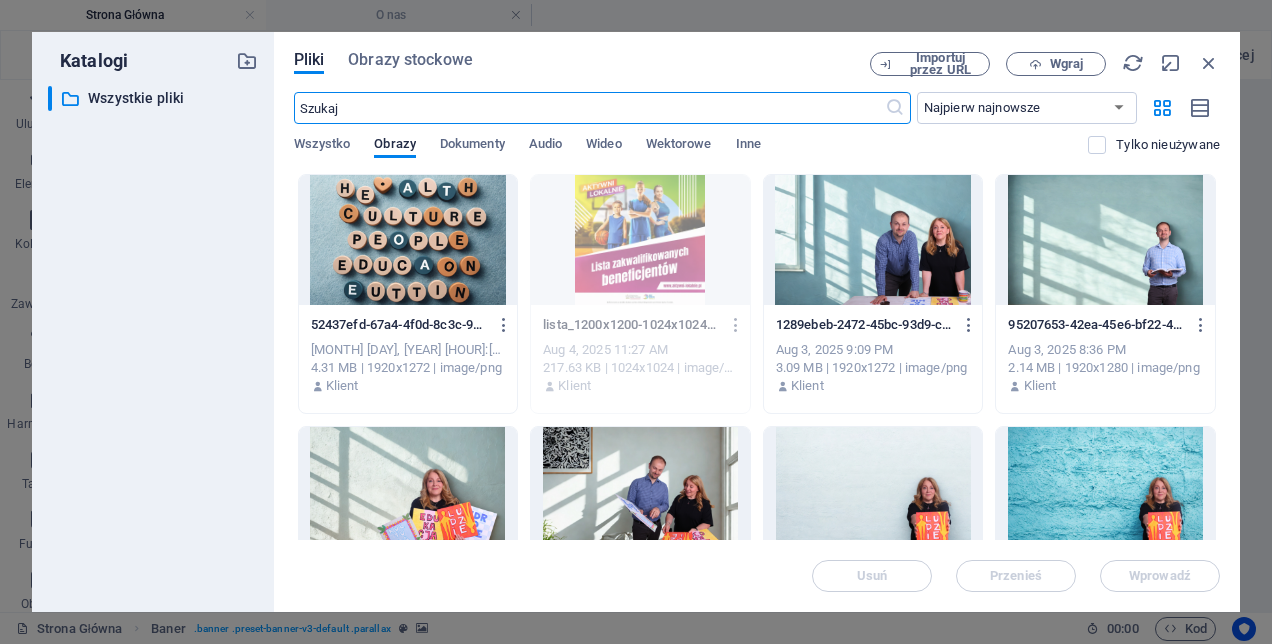 click at bounding box center [408, 240] 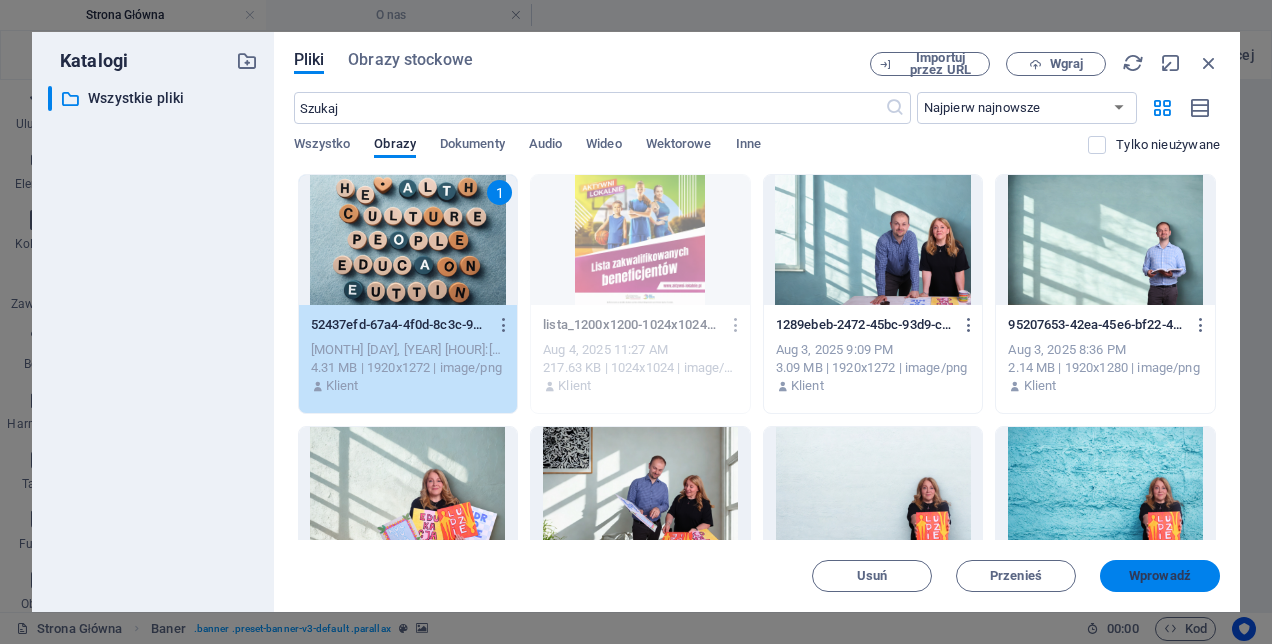 click on "Wprowadź" at bounding box center (1160, 576) 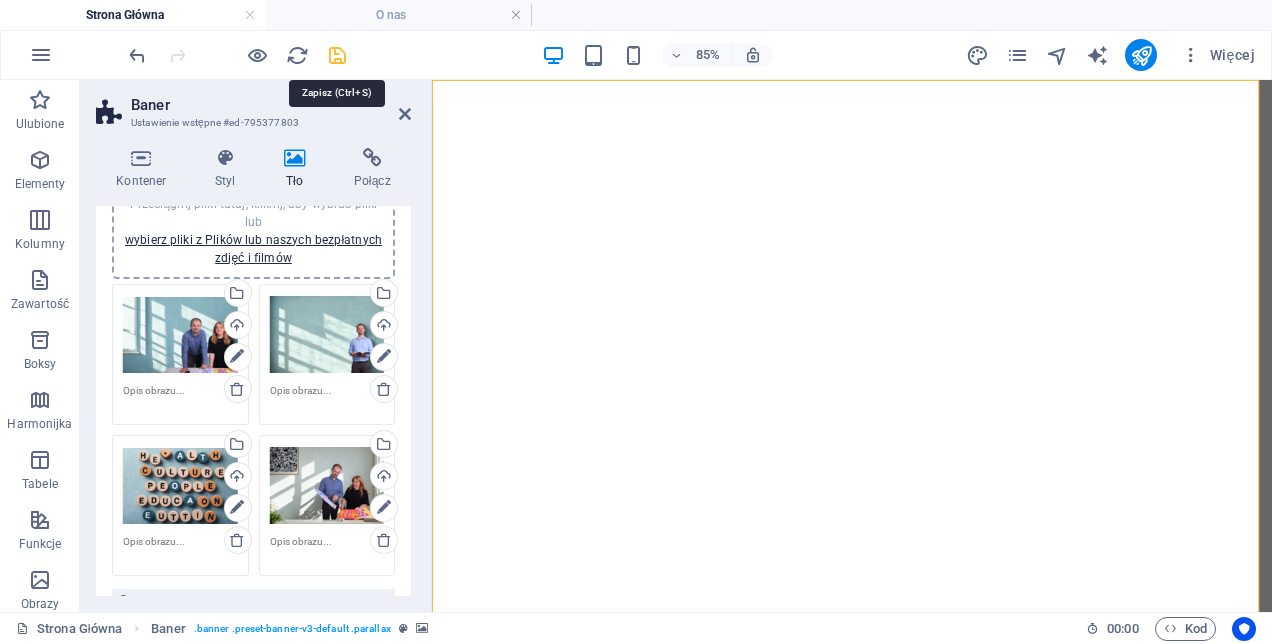 click at bounding box center [337, 55] 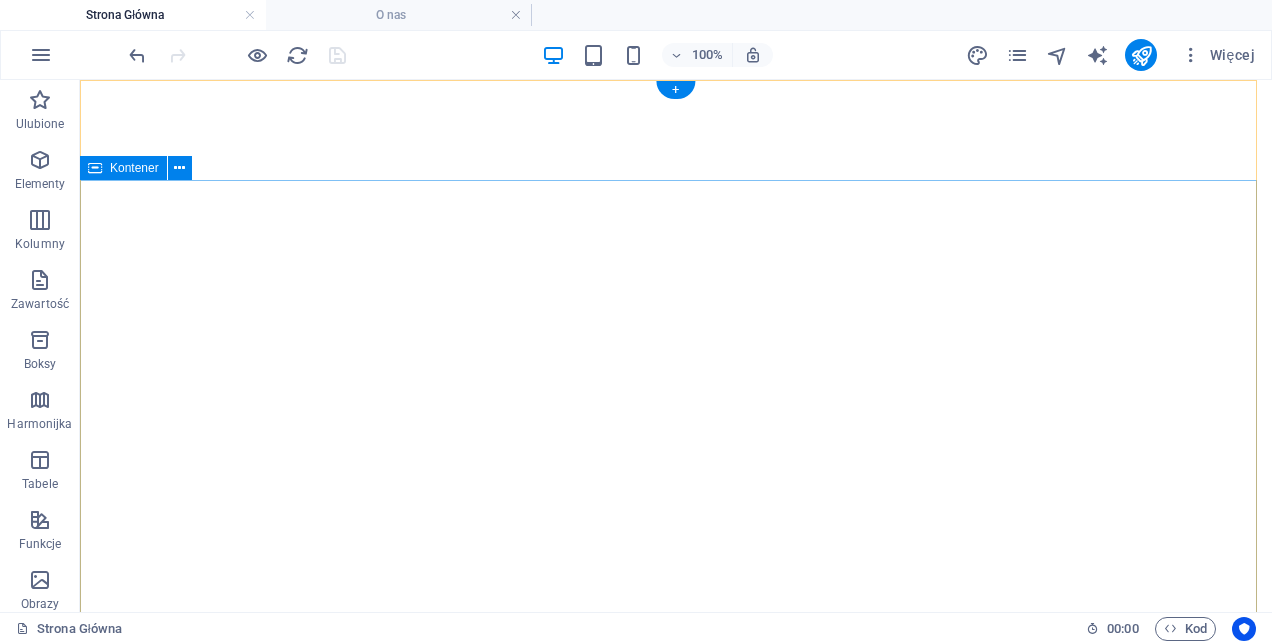 click on "TO CZUJEMY! LUDZIE. ZDROWIE. EDUKACJA. KULTURA. EVERHILL. INSPIRUJEMY. DZIAŁAMY. WSPIERAMY. ŁĄCZYMY OBSZARY I GENERACJE." at bounding box center (676, 1026) 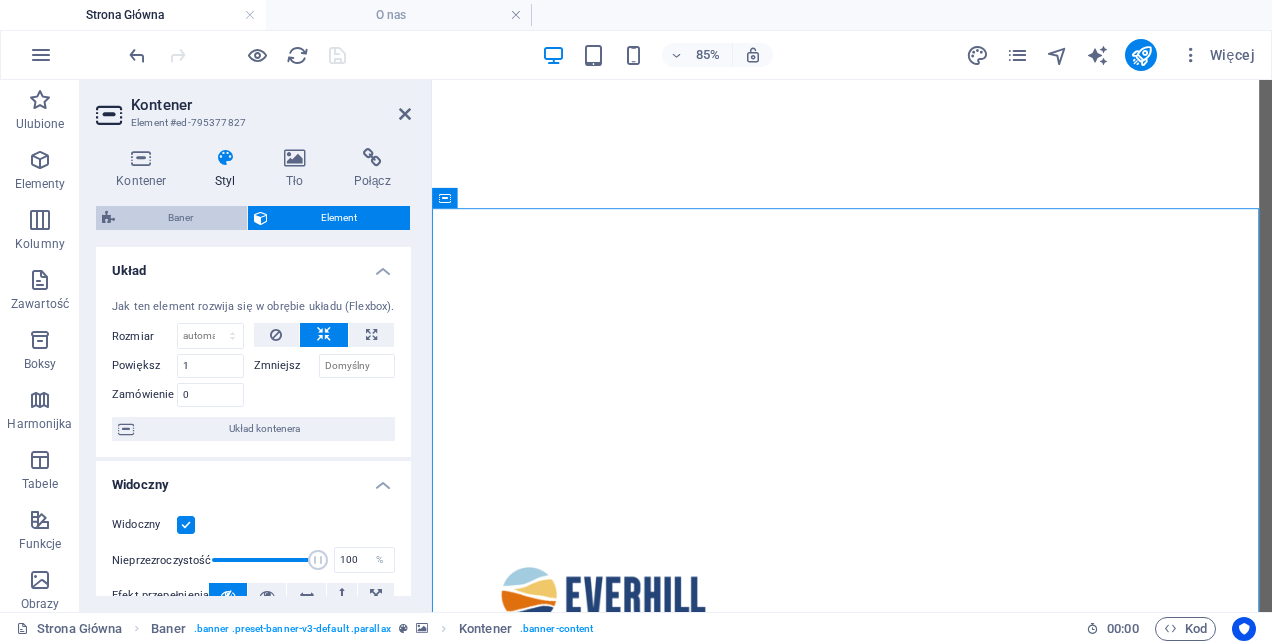 click on "Baner" at bounding box center (181, 218) 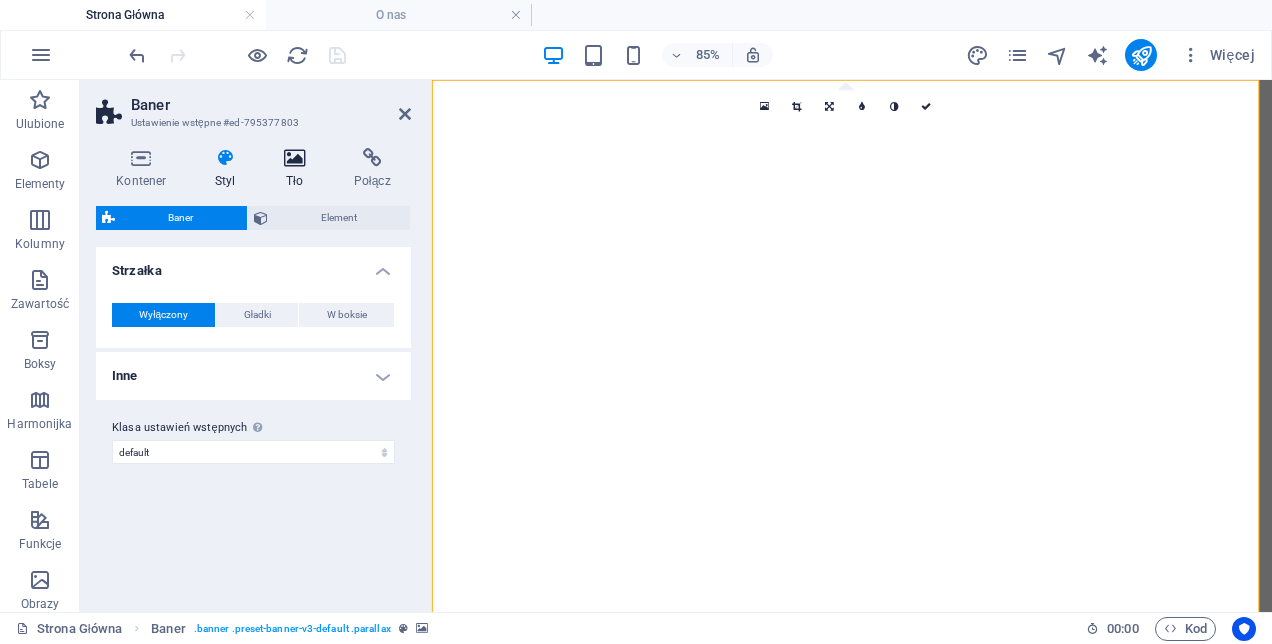 click at bounding box center (295, 158) 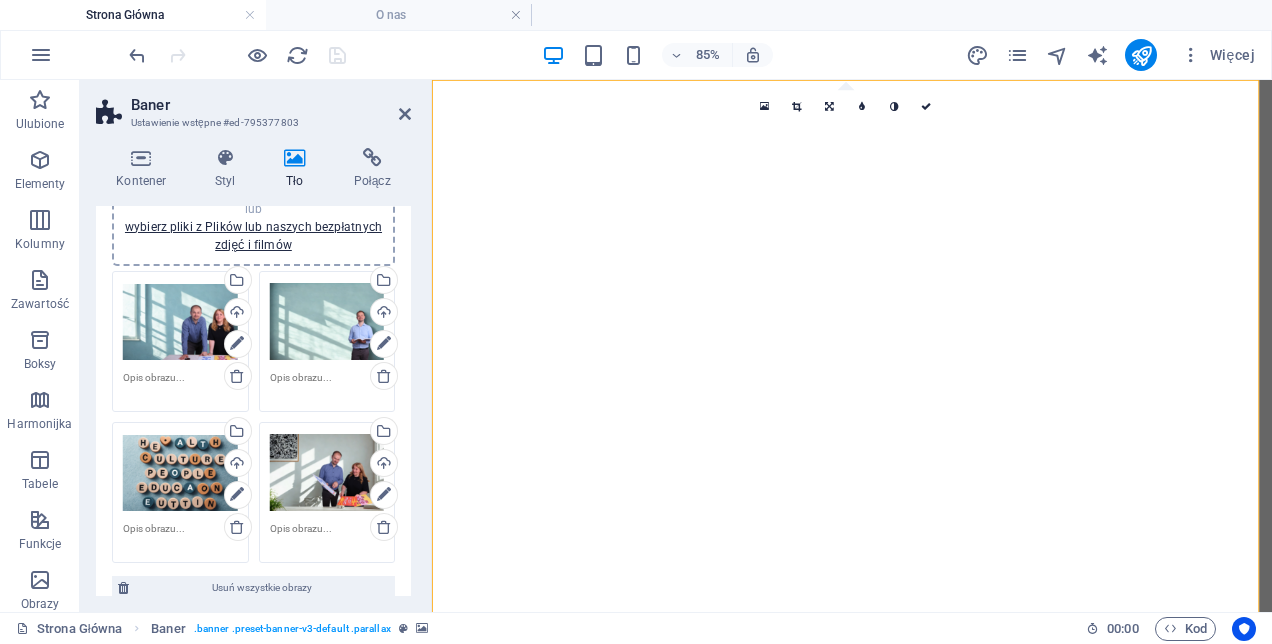 scroll, scrollTop: 300, scrollLeft: 0, axis: vertical 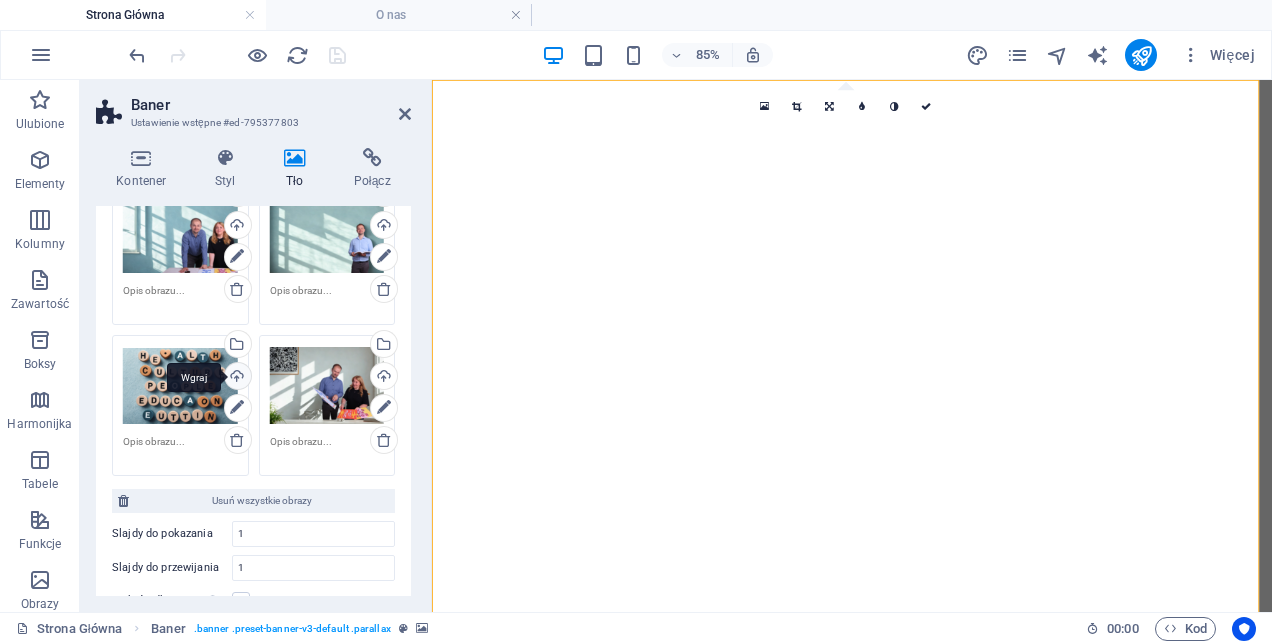 click on "Wgraj" at bounding box center [236, 378] 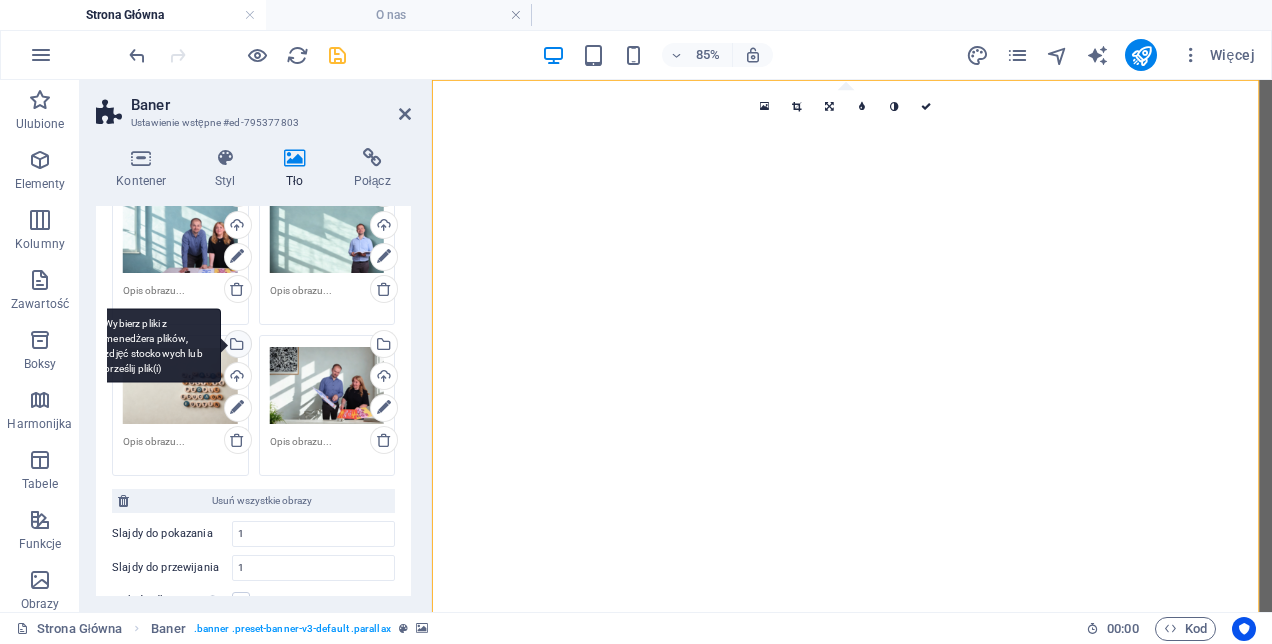 click on "Wybierz pliki z menedżera plików, zdjęć stockowych lub prześlij plik(i)" at bounding box center [236, 346] 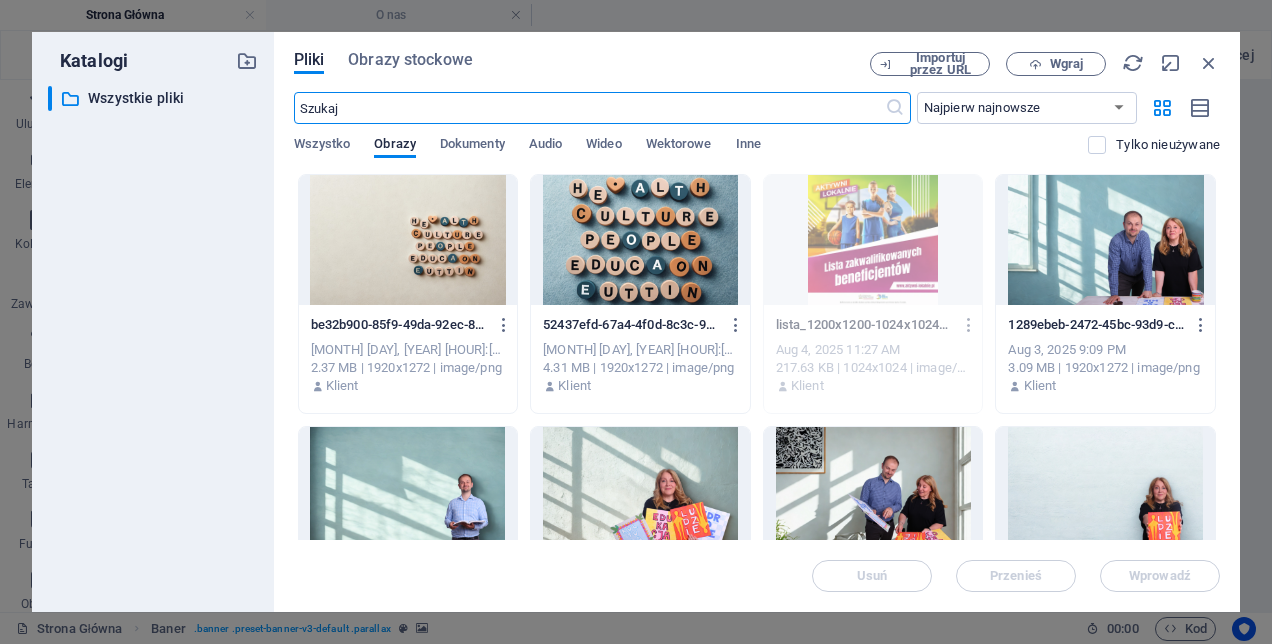 click at bounding box center [408, 240] 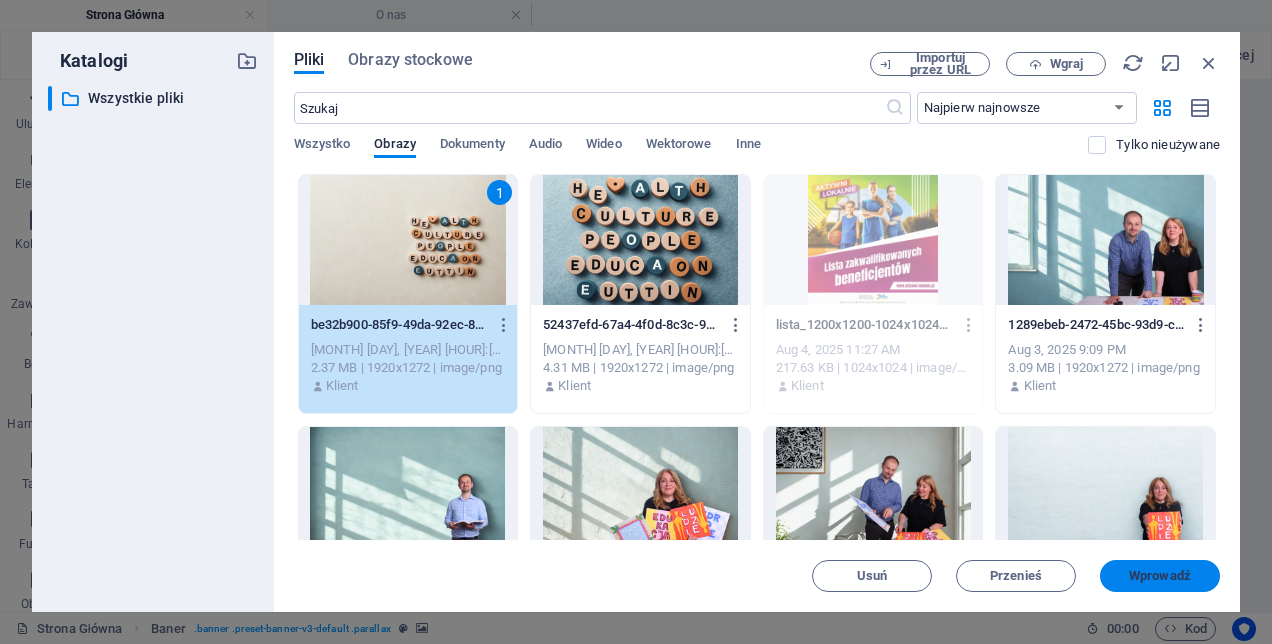 click on "Wprowadź" at bounding box center (1160, 576) 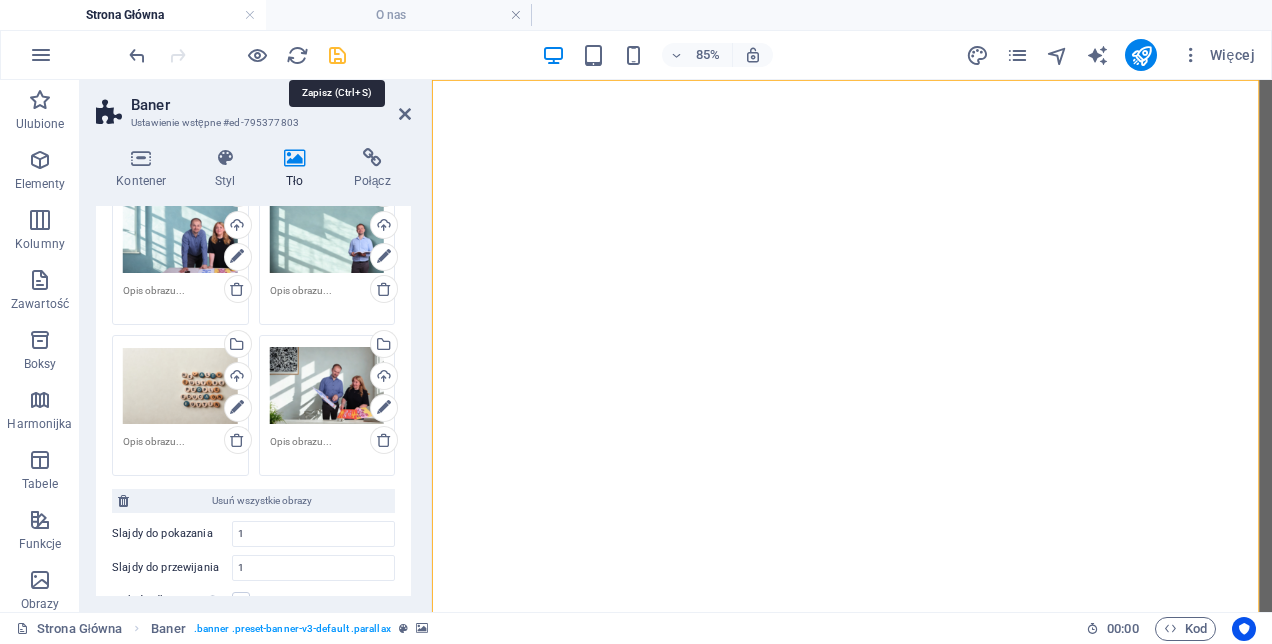 click at bounding box center (337, 55) 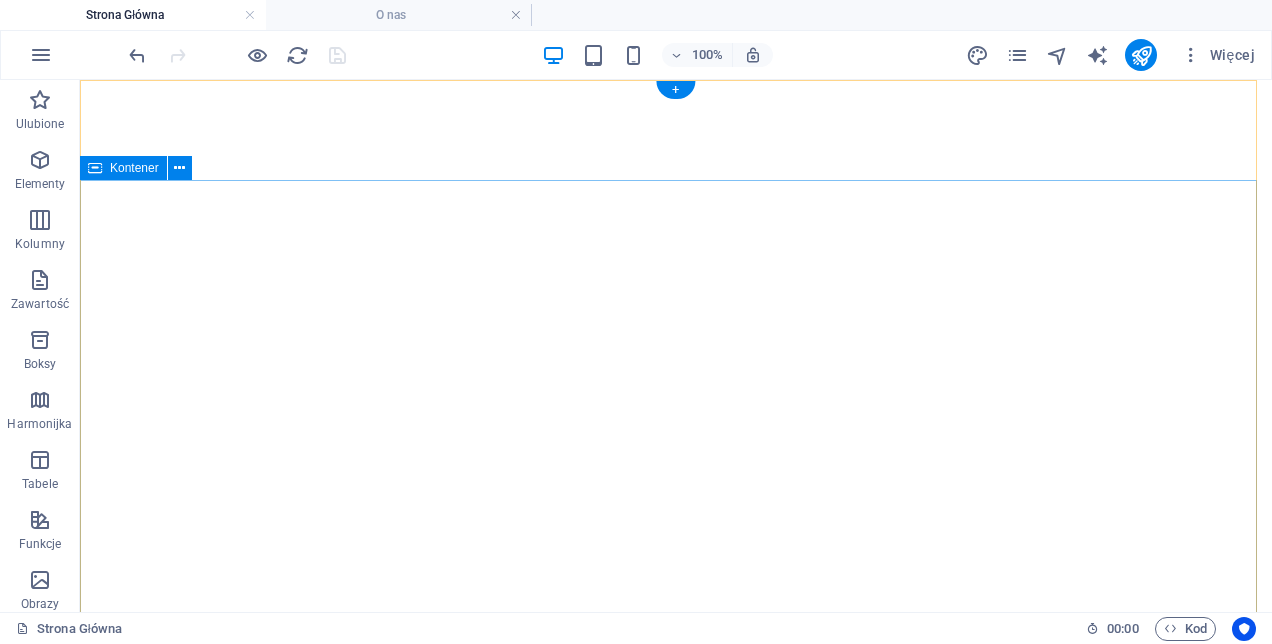 click on "TO CZUJEMY! LUDZIE. ZDROWIE. EDUKACJA. KULTURA. EVERHILL. INSPIRUJEMY. DZIAŁAMY. WSPIERAMY. ŁĄCZYMY OBSZARY I GENERACJE." at bounding box center [676, 1026] 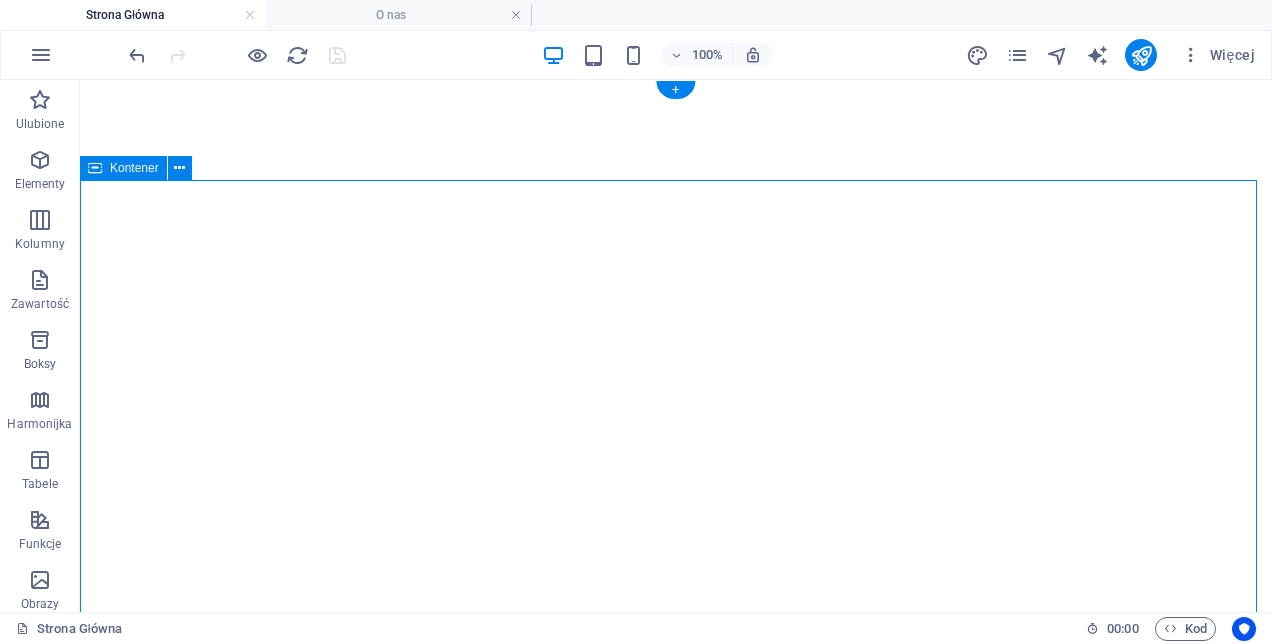 click on "TO CZUJEMY! LUDZIE. ZDROWIE. EDUKACJA. KULTURA. EVERHILL. INSPIRUJEMY. DZIAŁAMY. WSPIERAMY. ŁĄCZYMY OBSZARY I GENERACJE." at bounding box center (676, 1026) 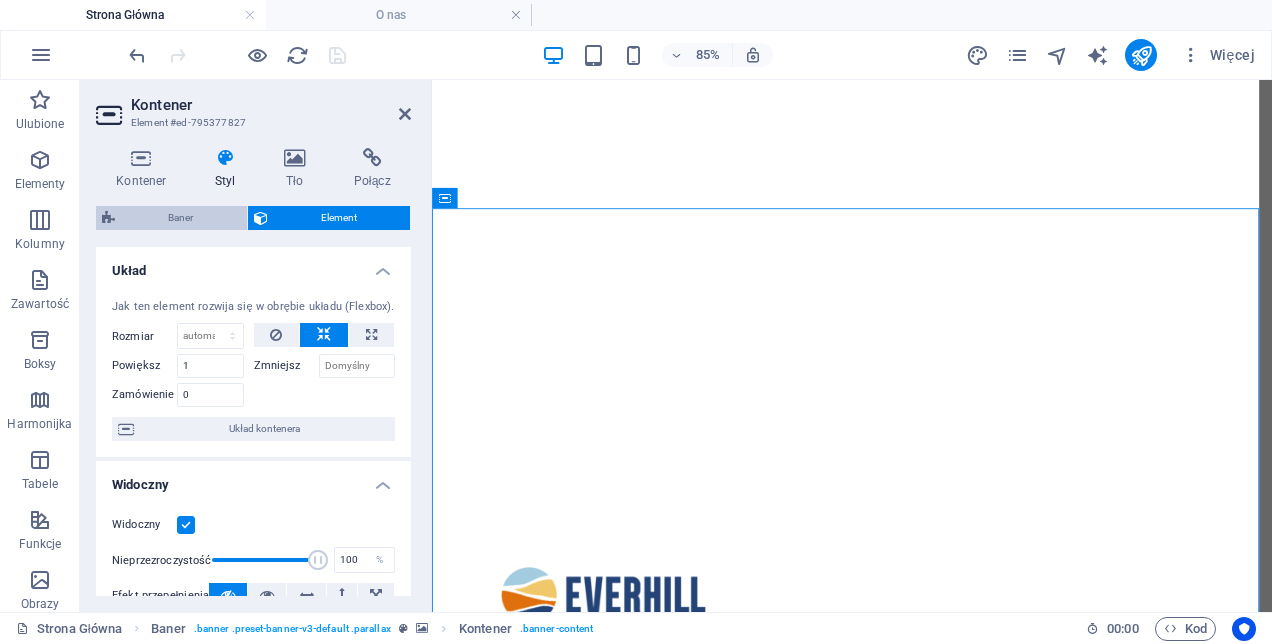 click on "Baner" at bounding box center [181, 218] 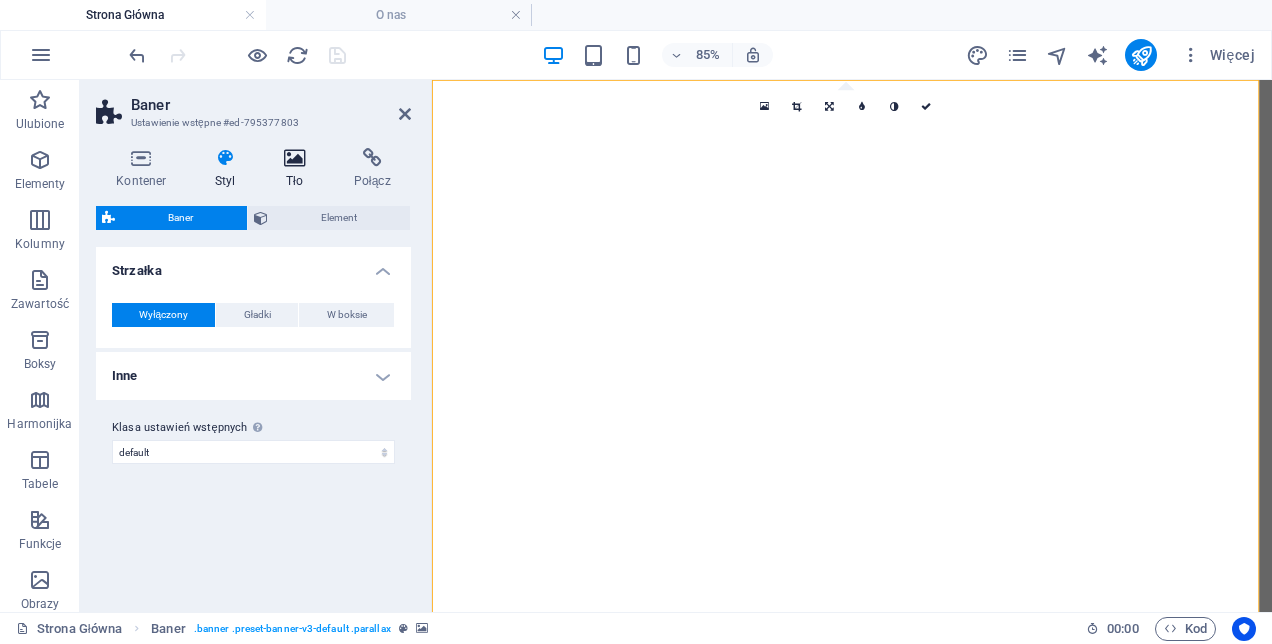 click at bounding box center (295, 158) 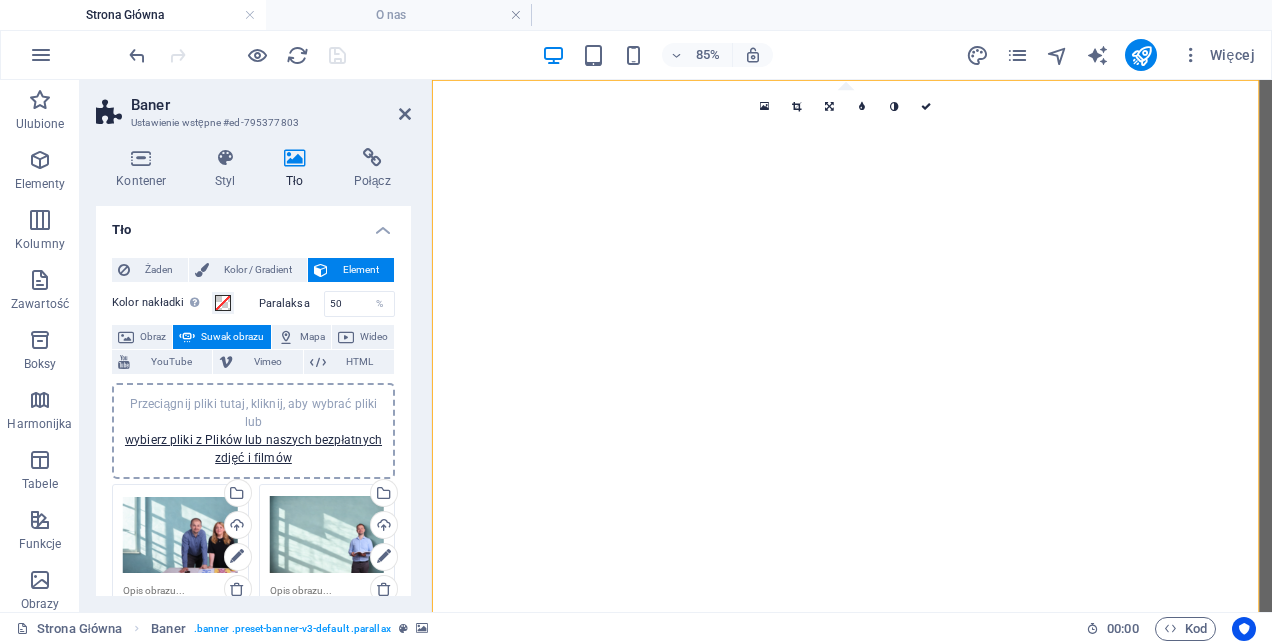 scroll, scrollTop: 200, scrollLeft: 0, axis: vertical 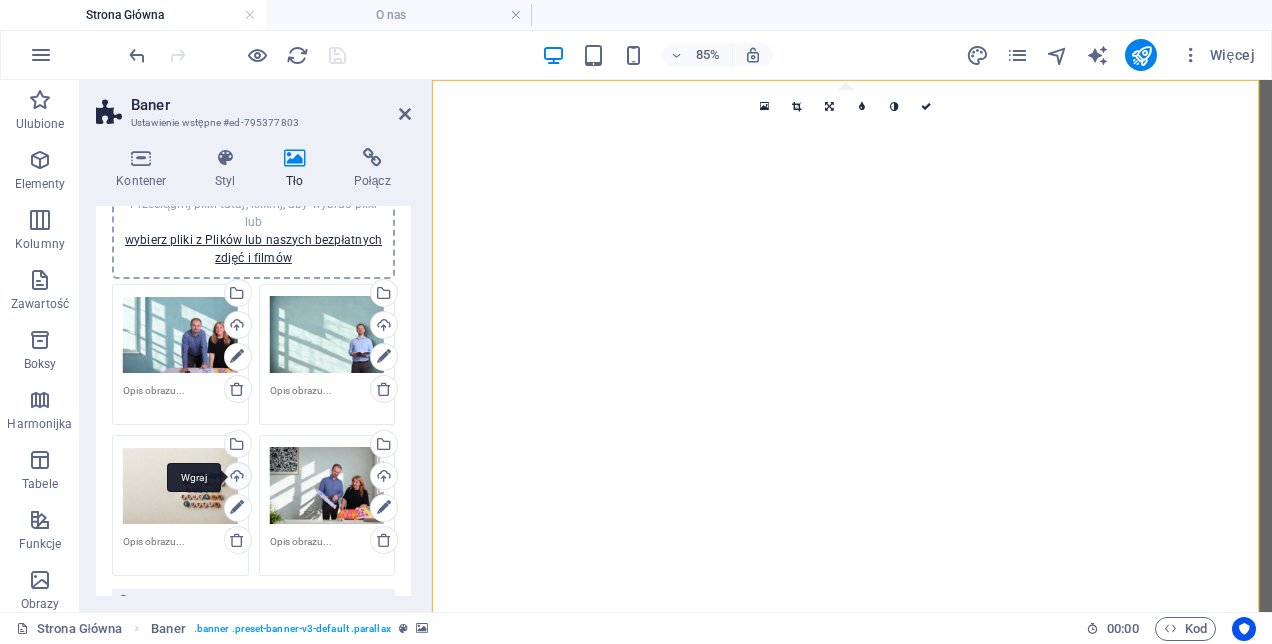 click on "Wgraj" at bounding box center [236, 478] 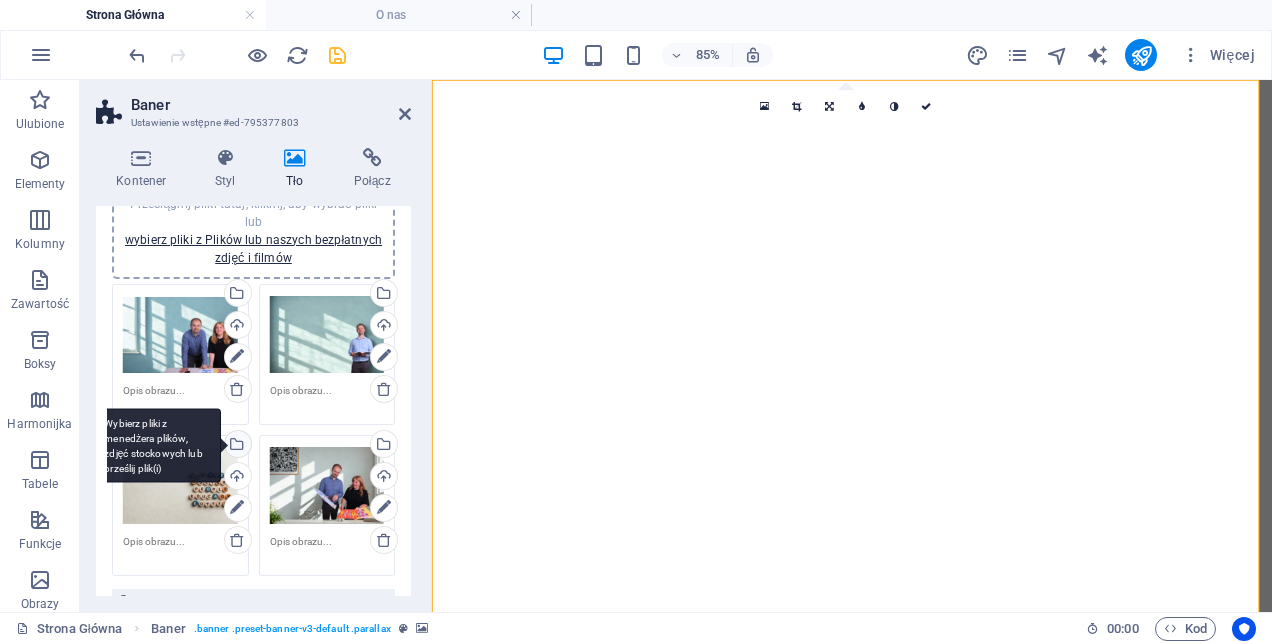 click on "Wybierz pliki z menedżera plików, zdjęć stockowych lub prześlij plik(i)" at bounding box center (236, 446) 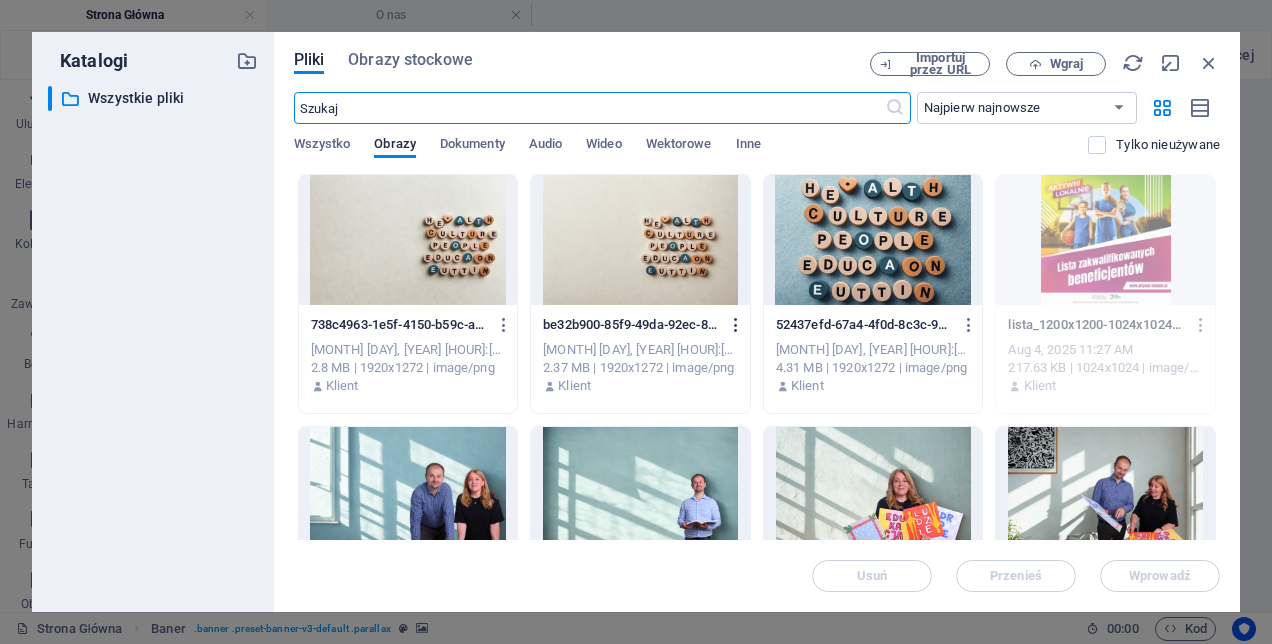 click at bounding box center [736, 325] 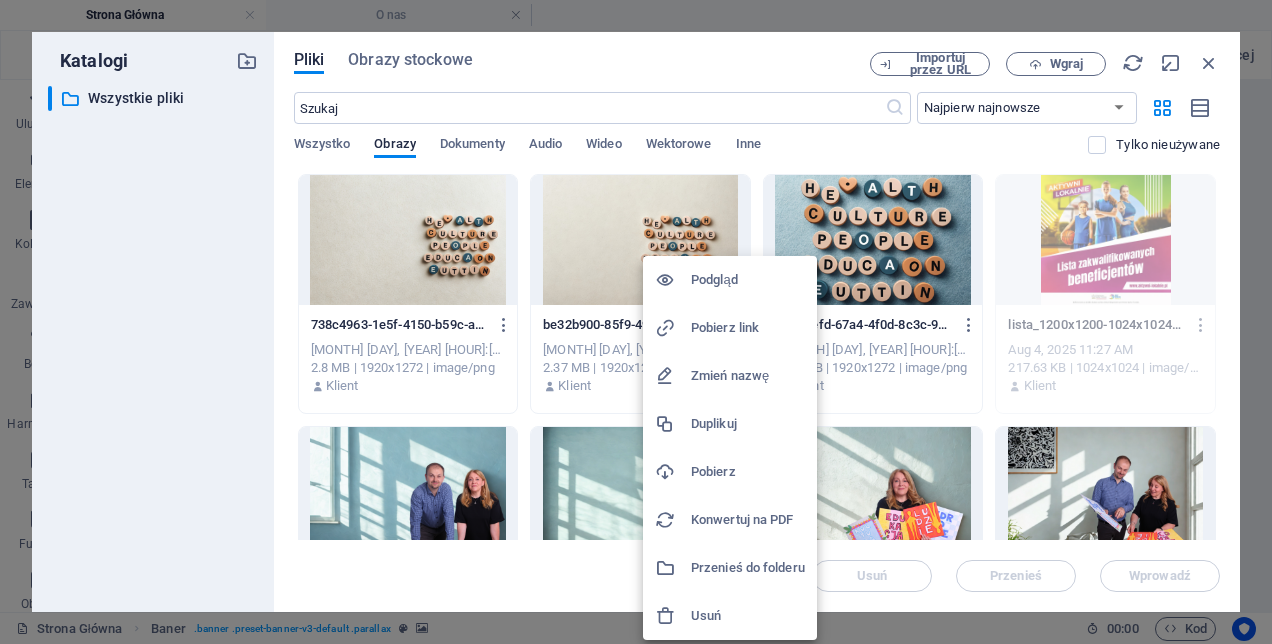 click on "Usuń" at bounding box center (748, 616) 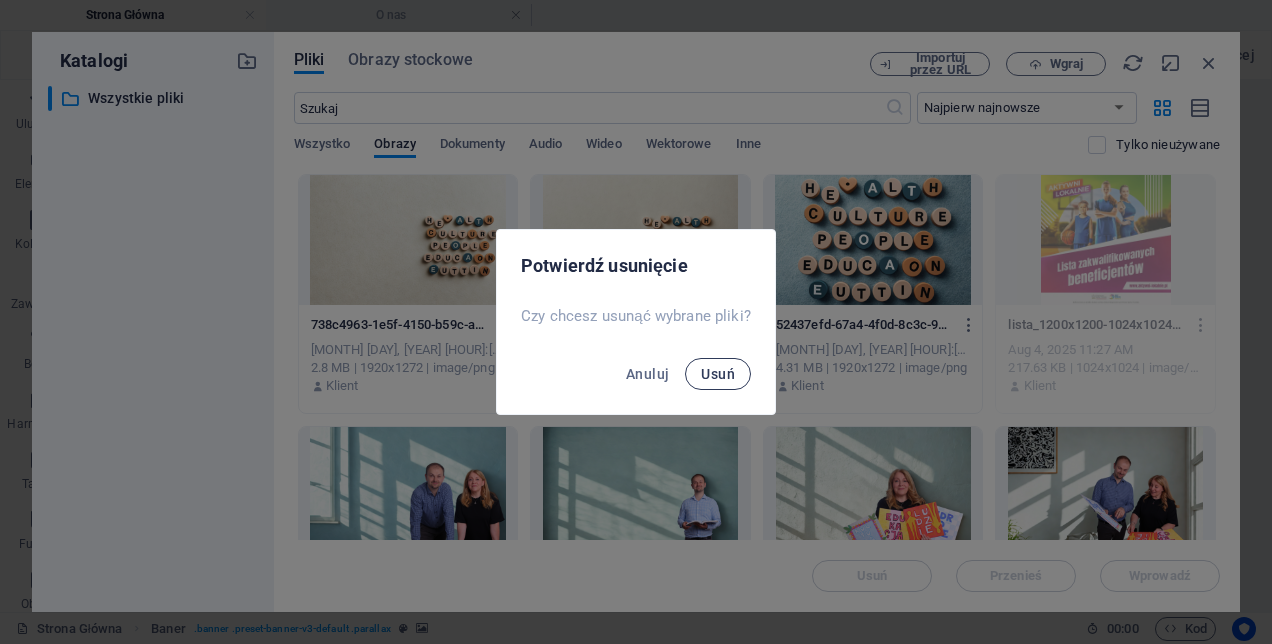 click on "Usuń" at bounding box center [718, 374] 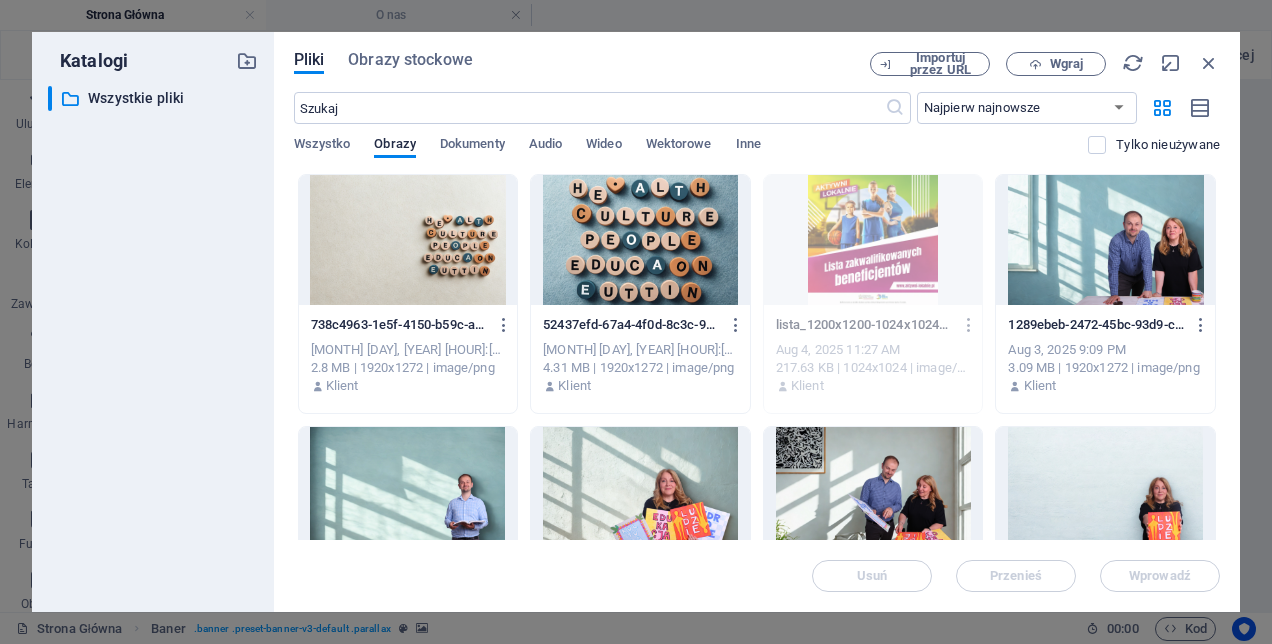 click at bounding box center [640, 240] 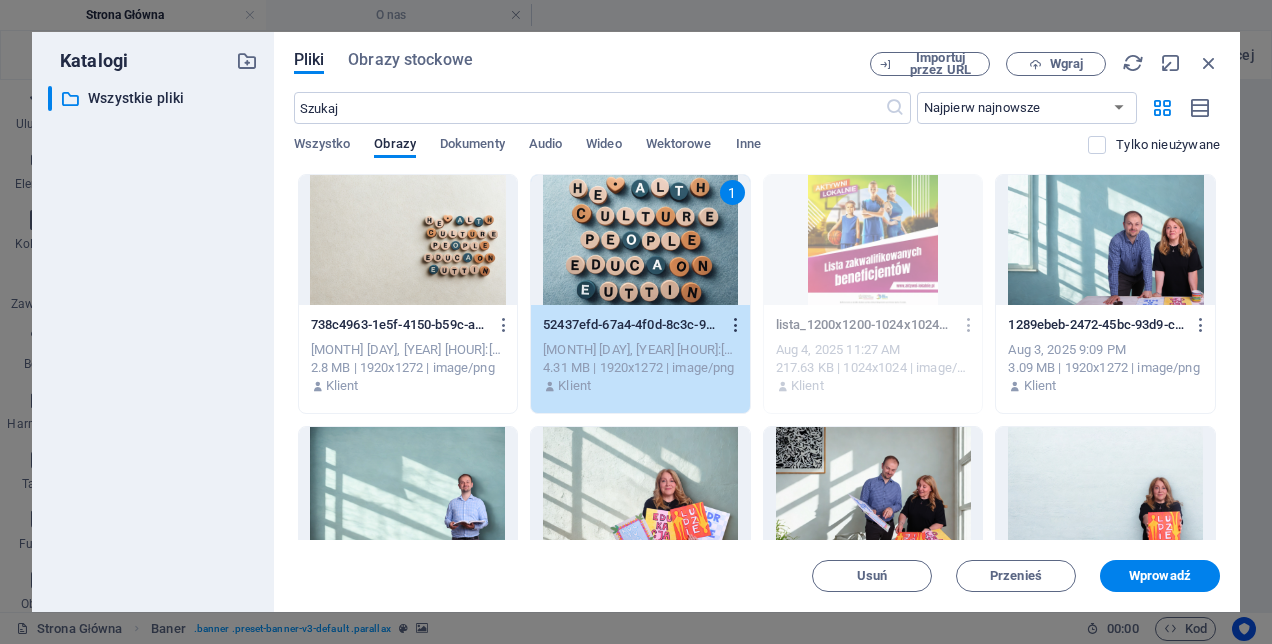 click at bounding box center (736, 325) 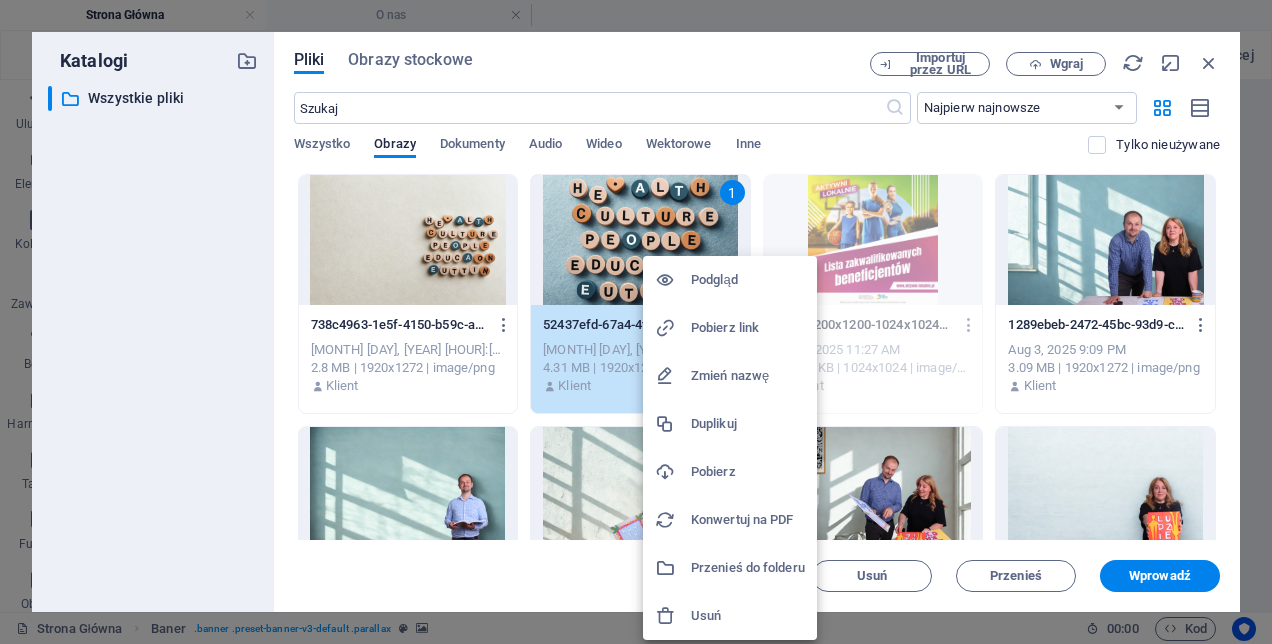 click on "Usuń" at bounding box center [748, 616] 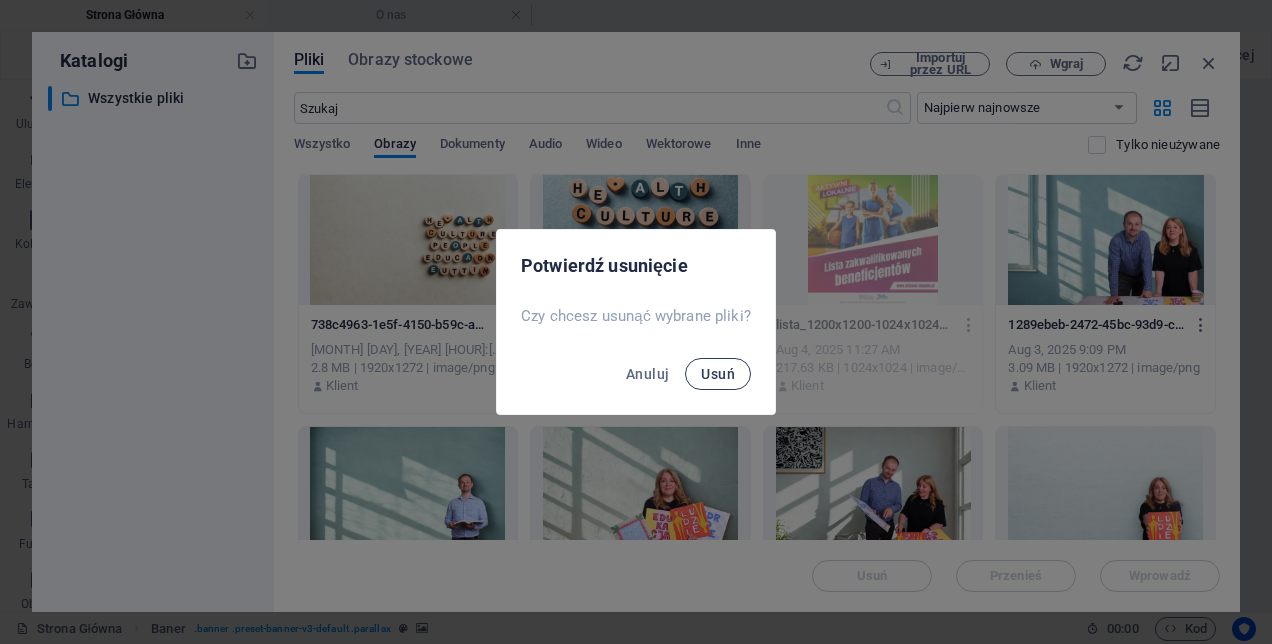 click on "Usuń" at bounding box center (718, 374) 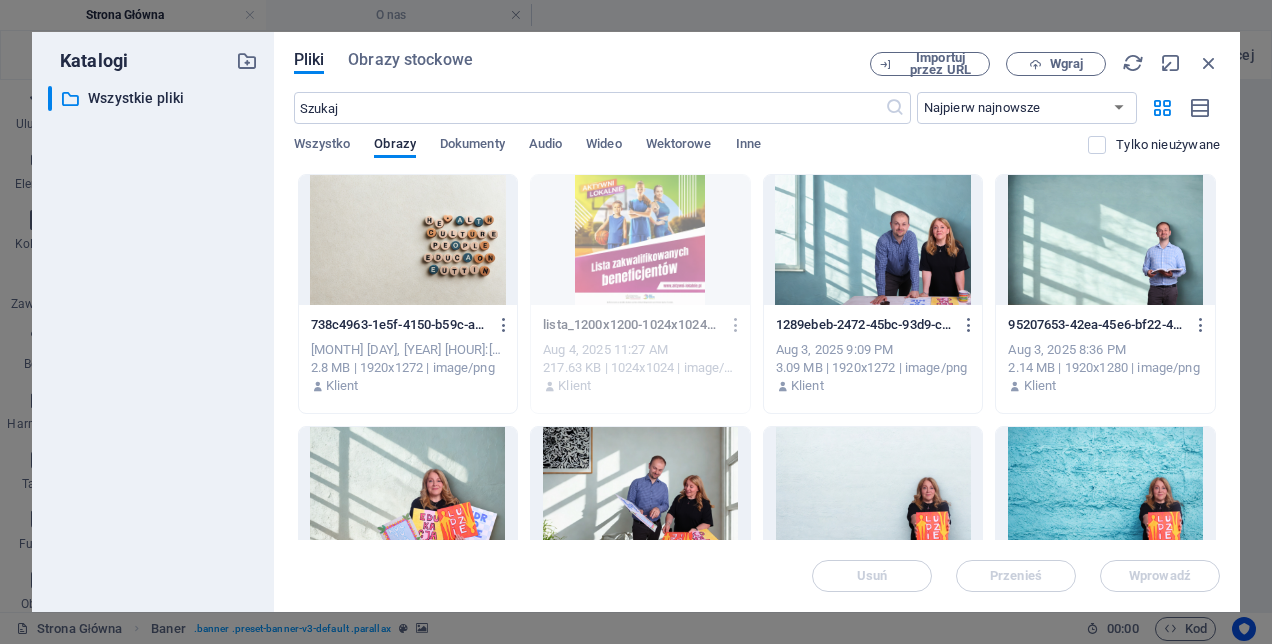 click at bounding box center (408, 240) 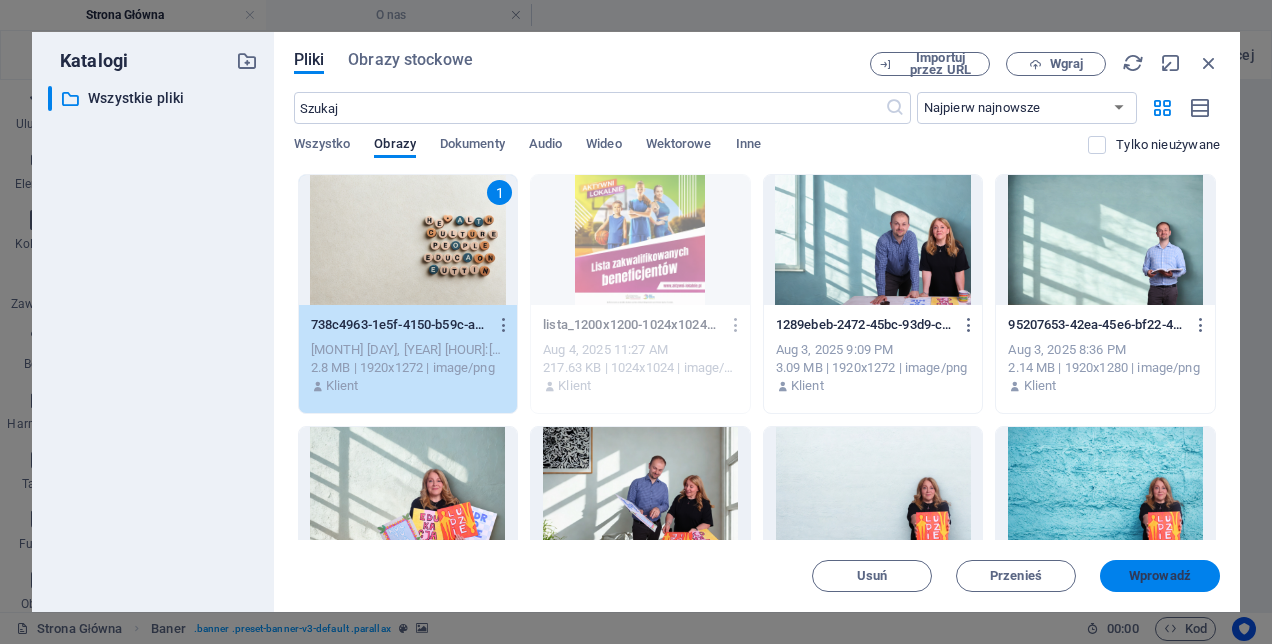 click on "Wprowadź" at bounding box center (1160, 576) 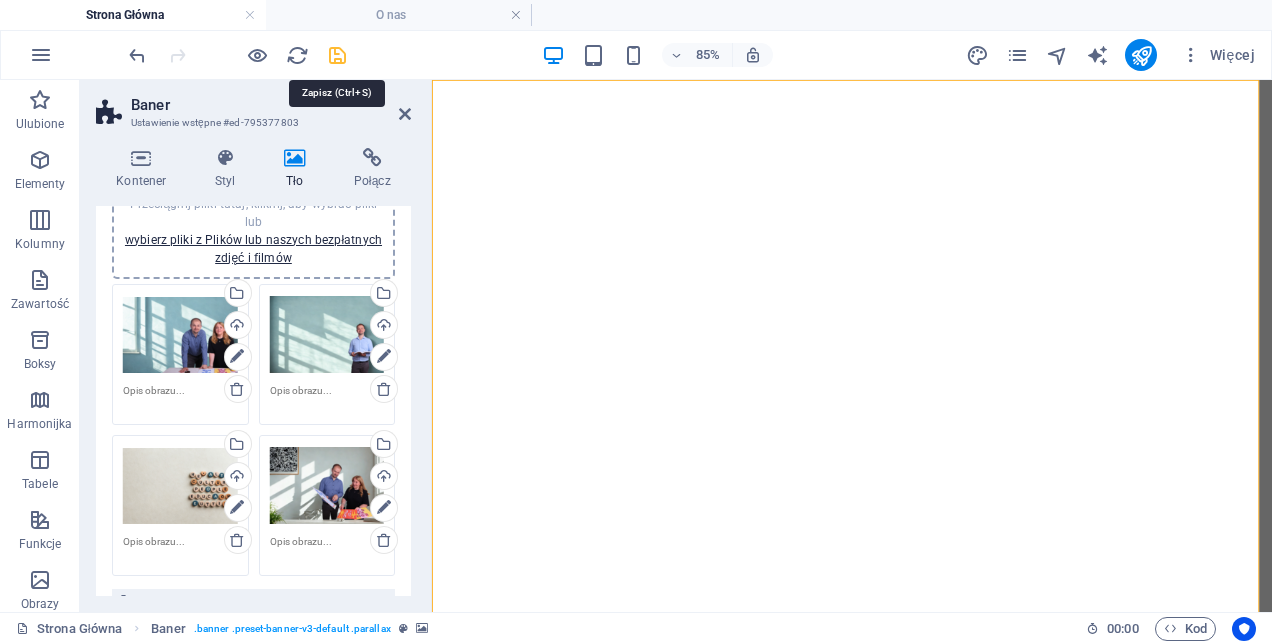 click at bounding box center (337, 55) 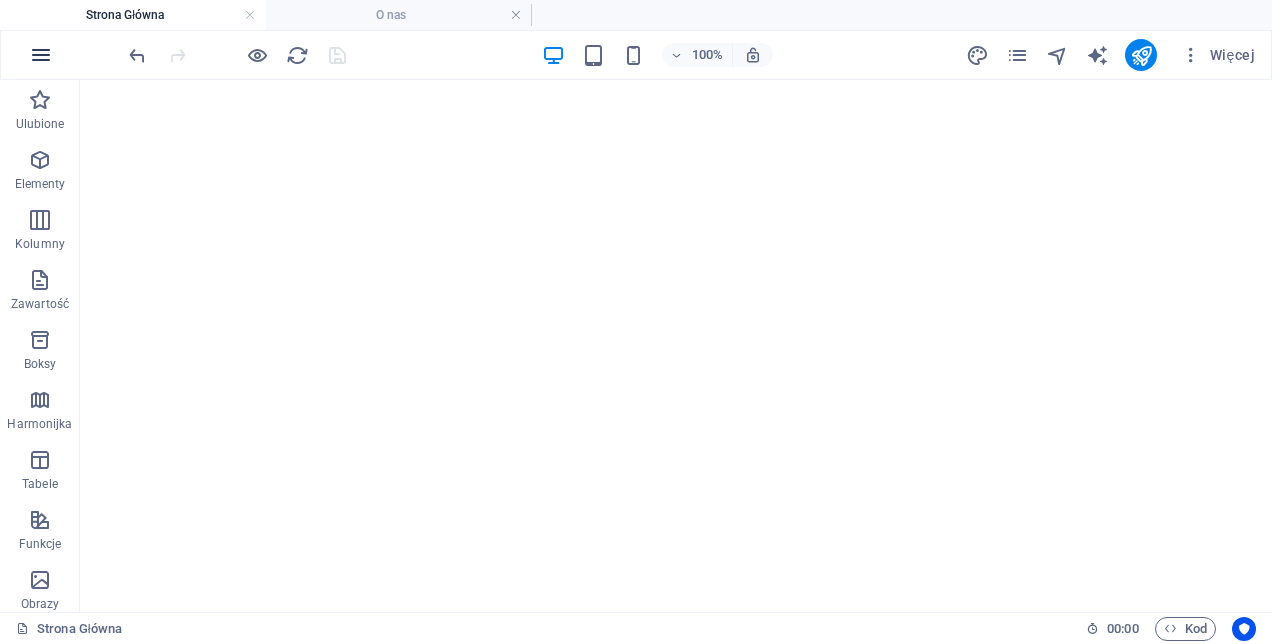 click at bounding box center [41, 55] 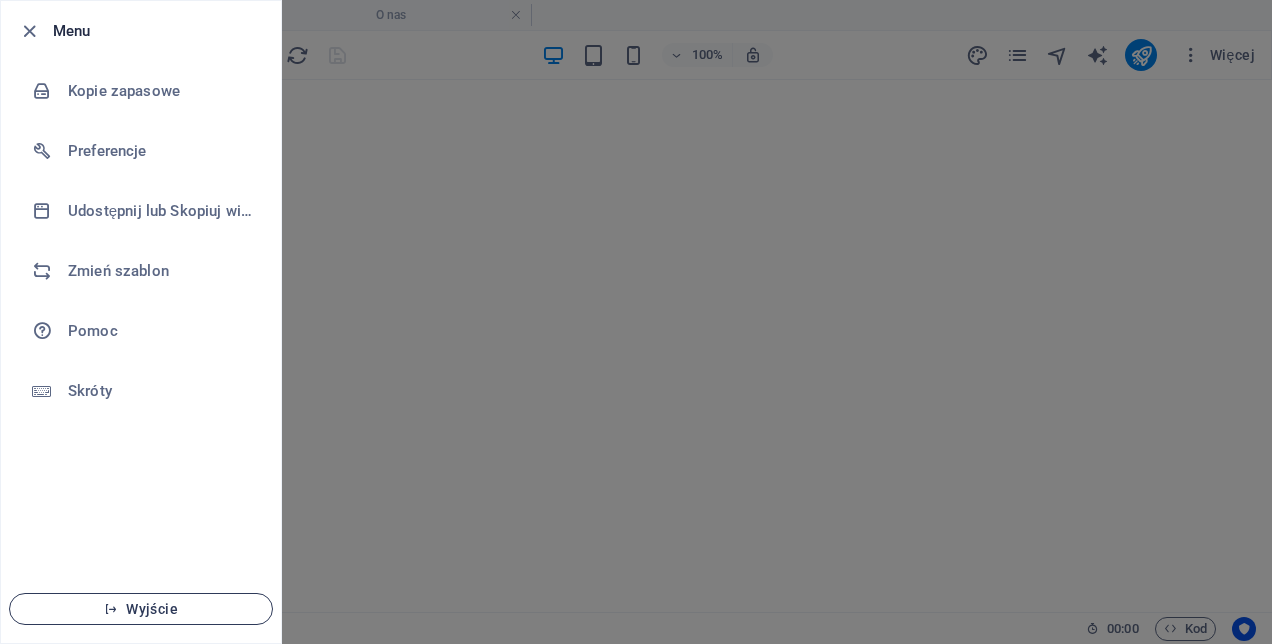 click on "Wyjście" at bounding box center (141, 609) 